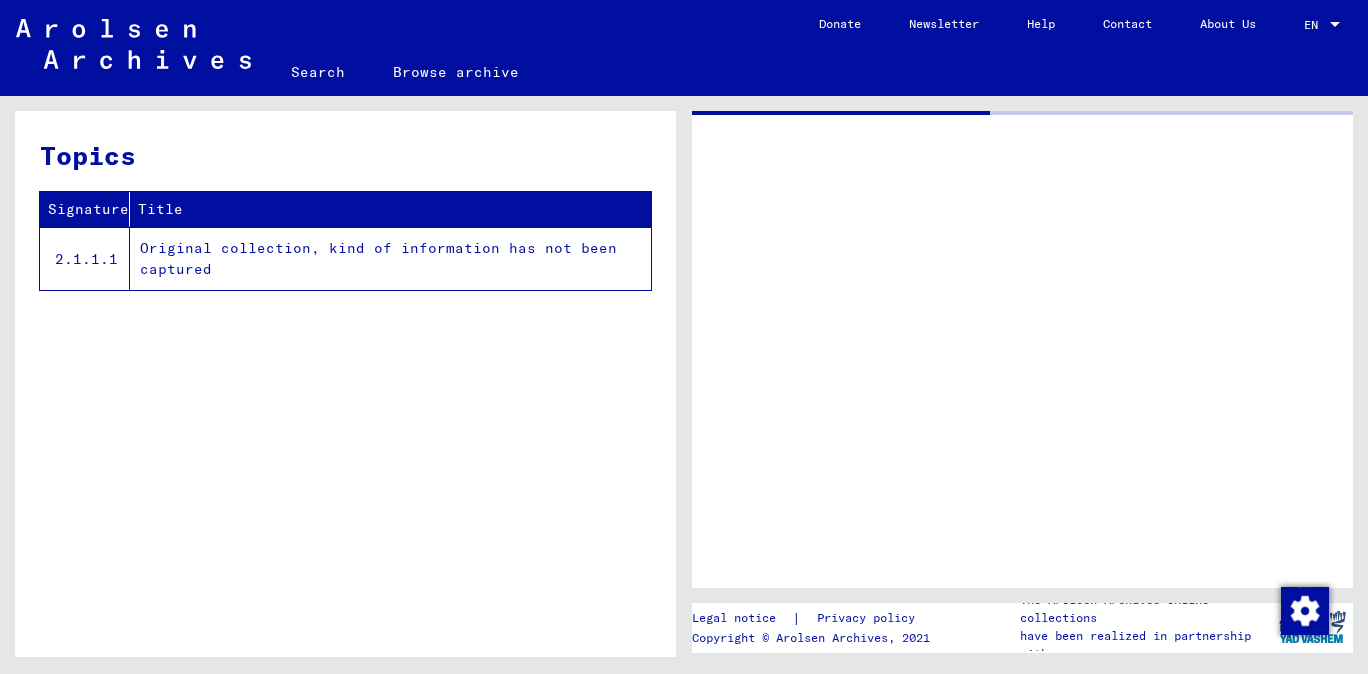 scroll, scrollTop: 0, scrollLeft: 0, axis: both 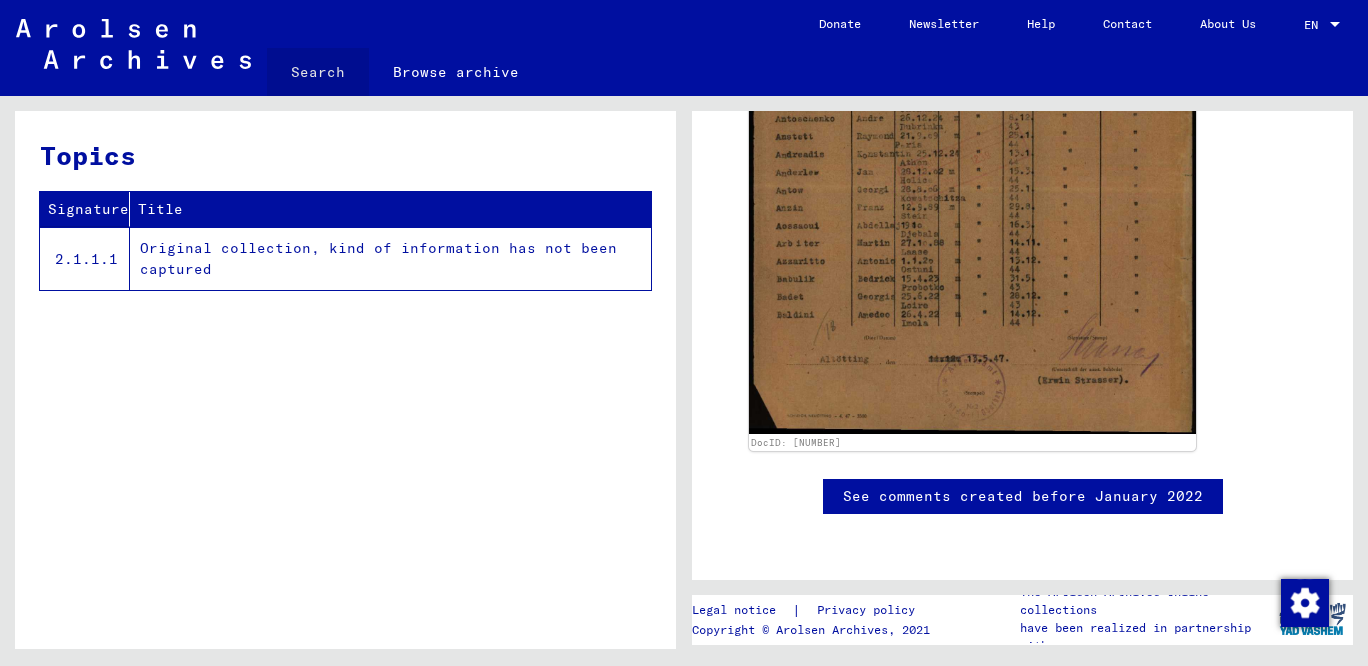 click on "Search" 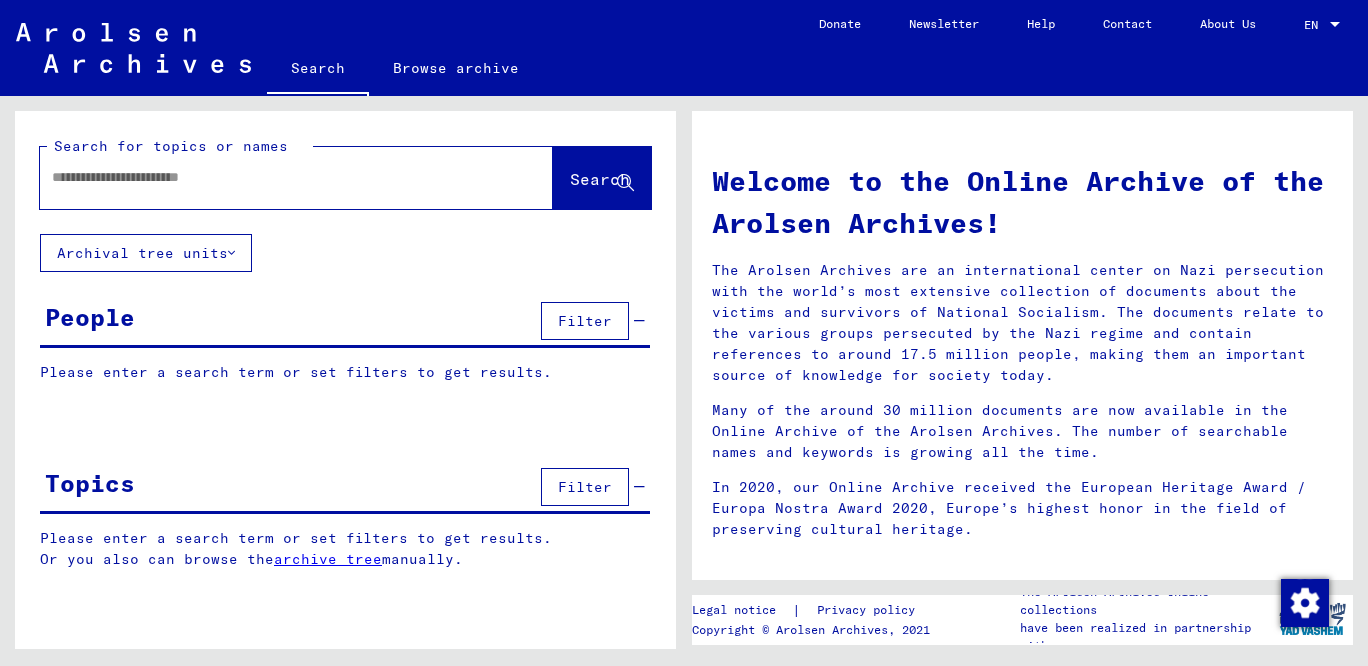click at bounding box center [272, 177] 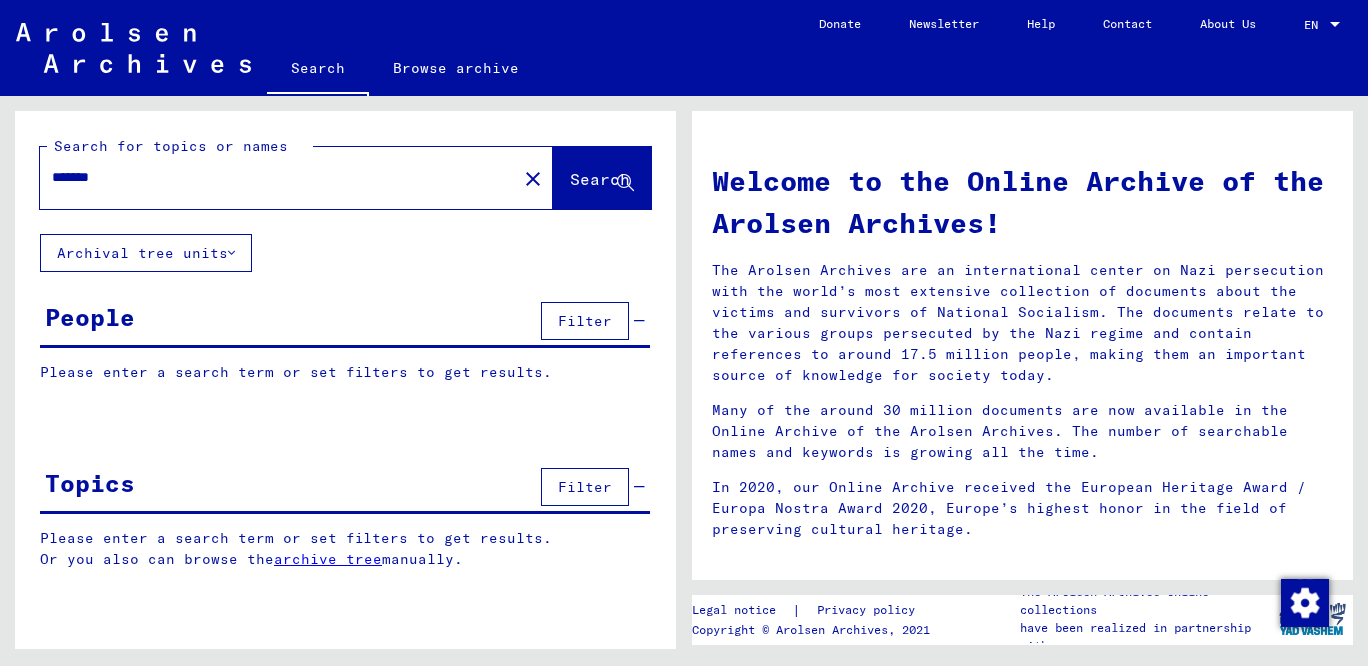 type on "*******" 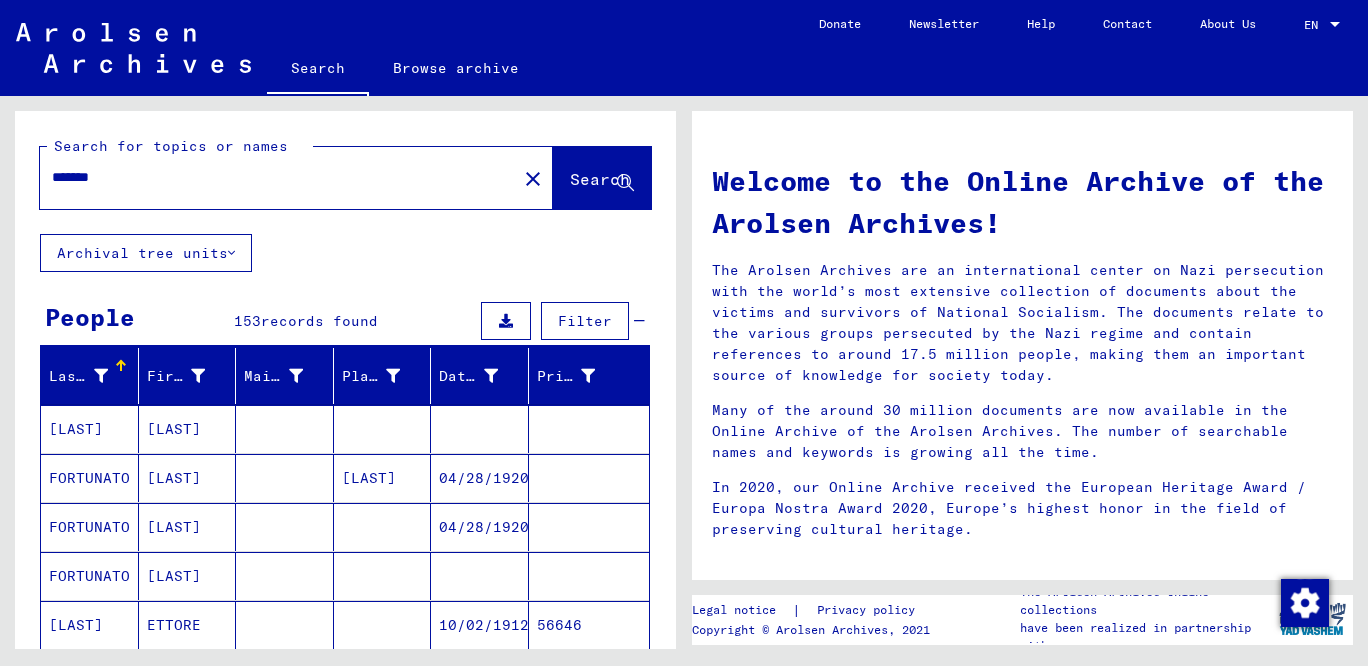 scroll, scrollTop: 441, scrollLeft: 0, axis: vertical 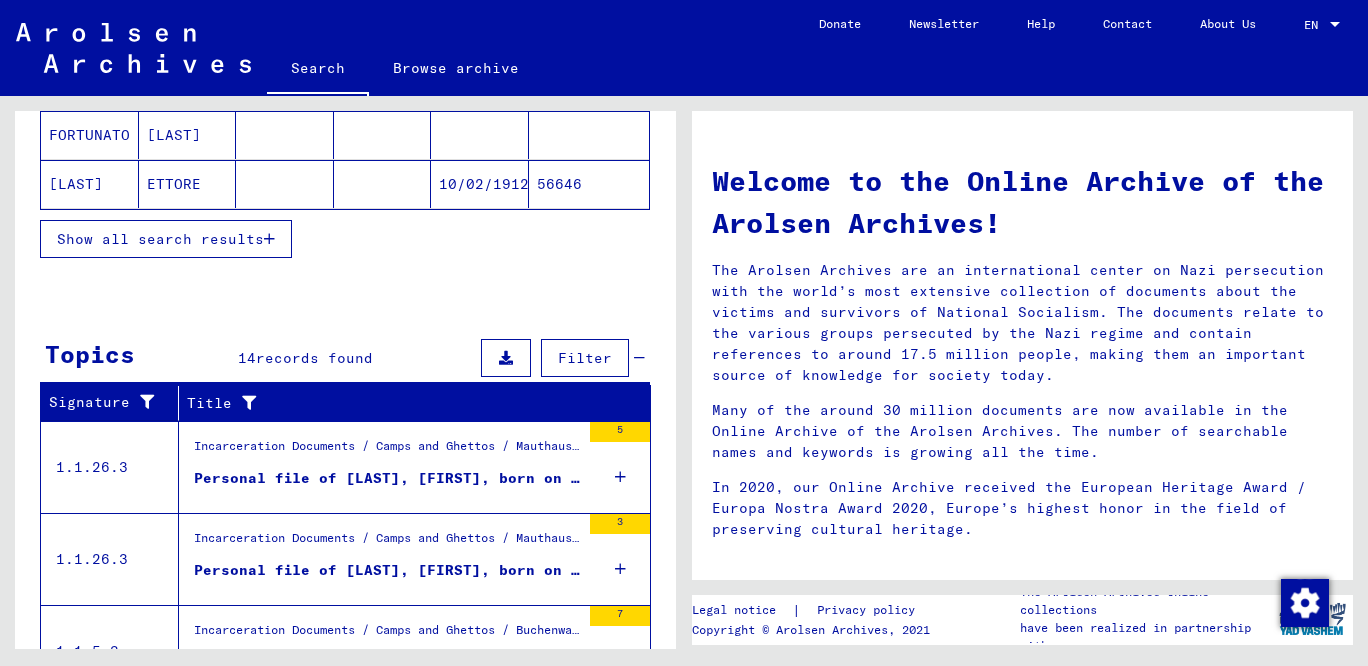 click on "Show all search results" at bounding box center [160, 239] 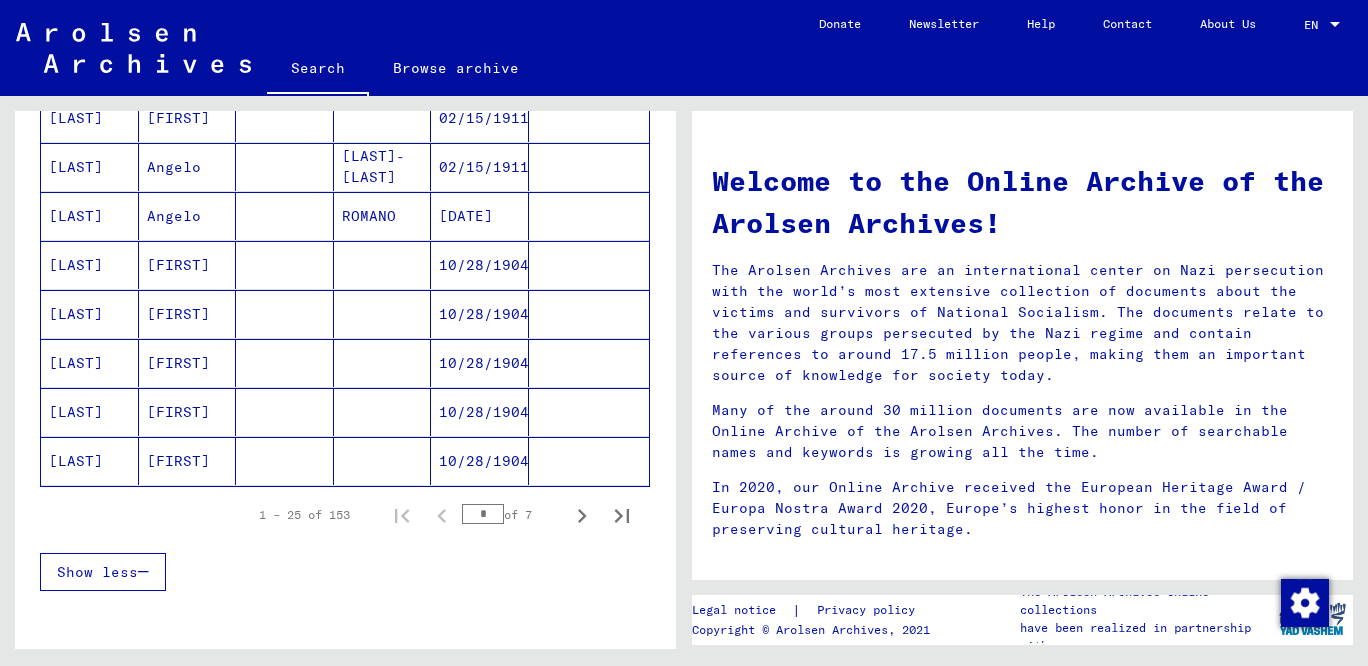 scroll, scrollTop: 1324, scrollLeft: 0, axis: vertical 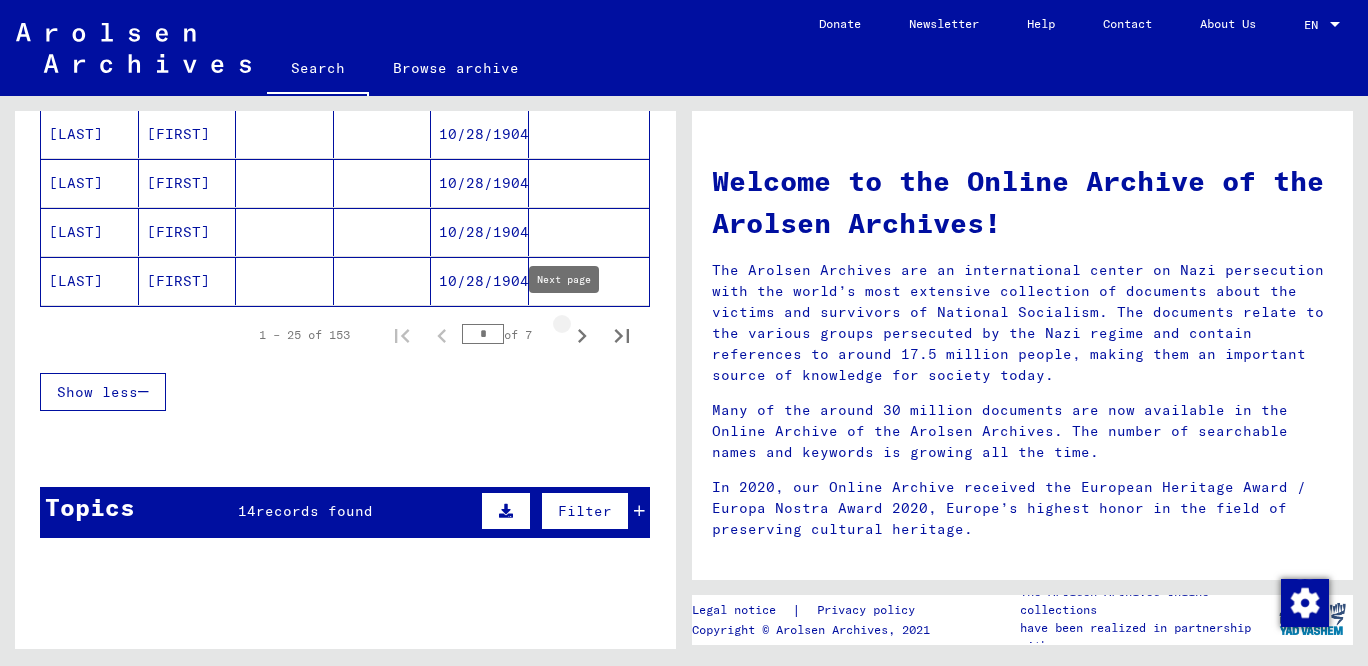 click 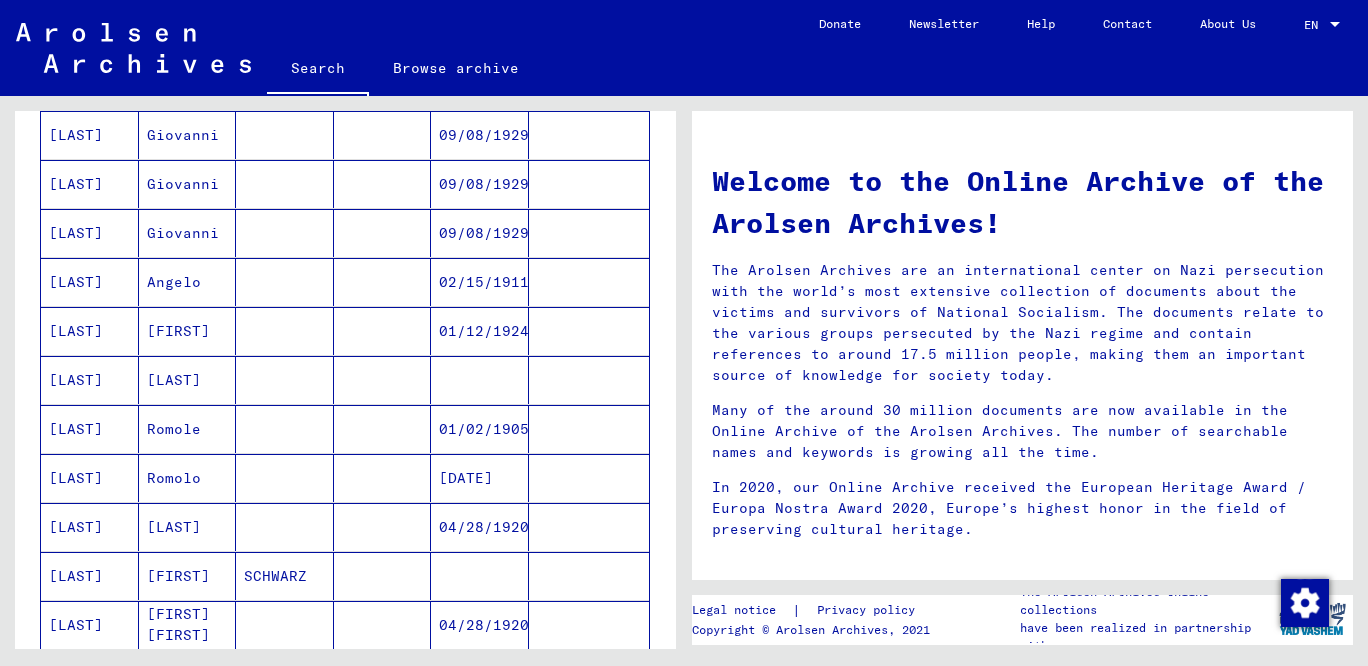 scroll, scrollTop: 0, scrollLeft: 0, axis: both 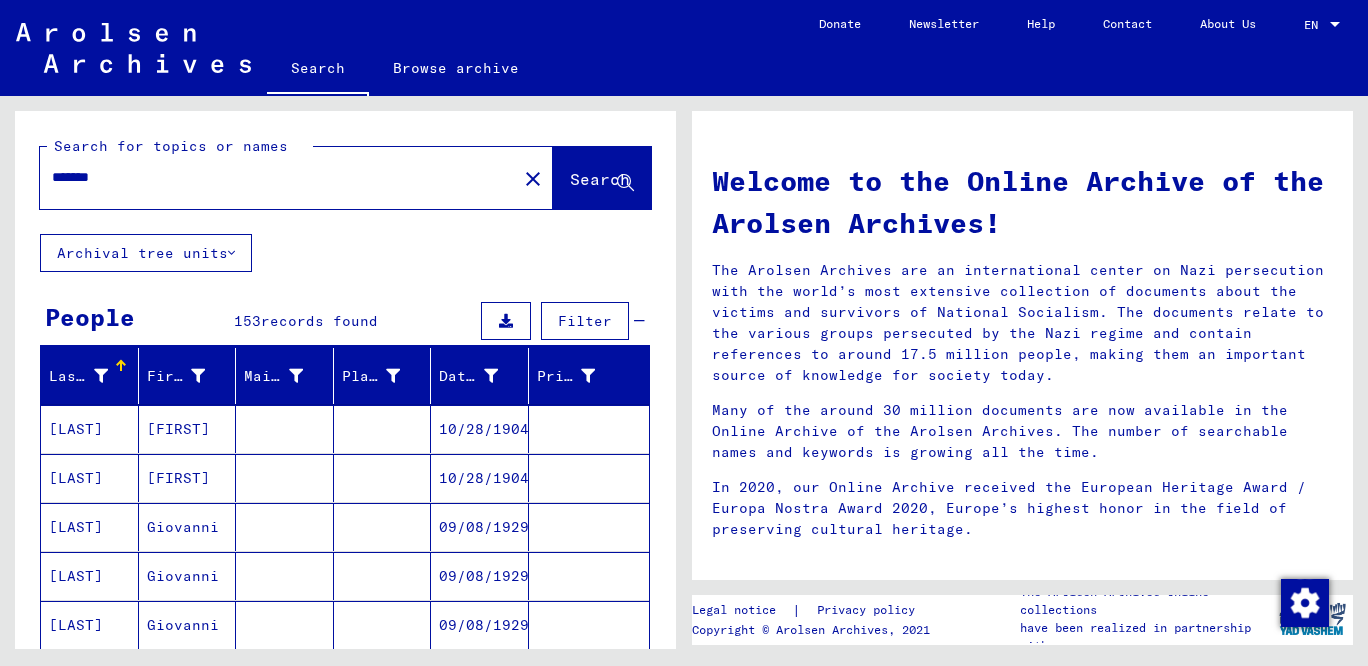 click on "*******" 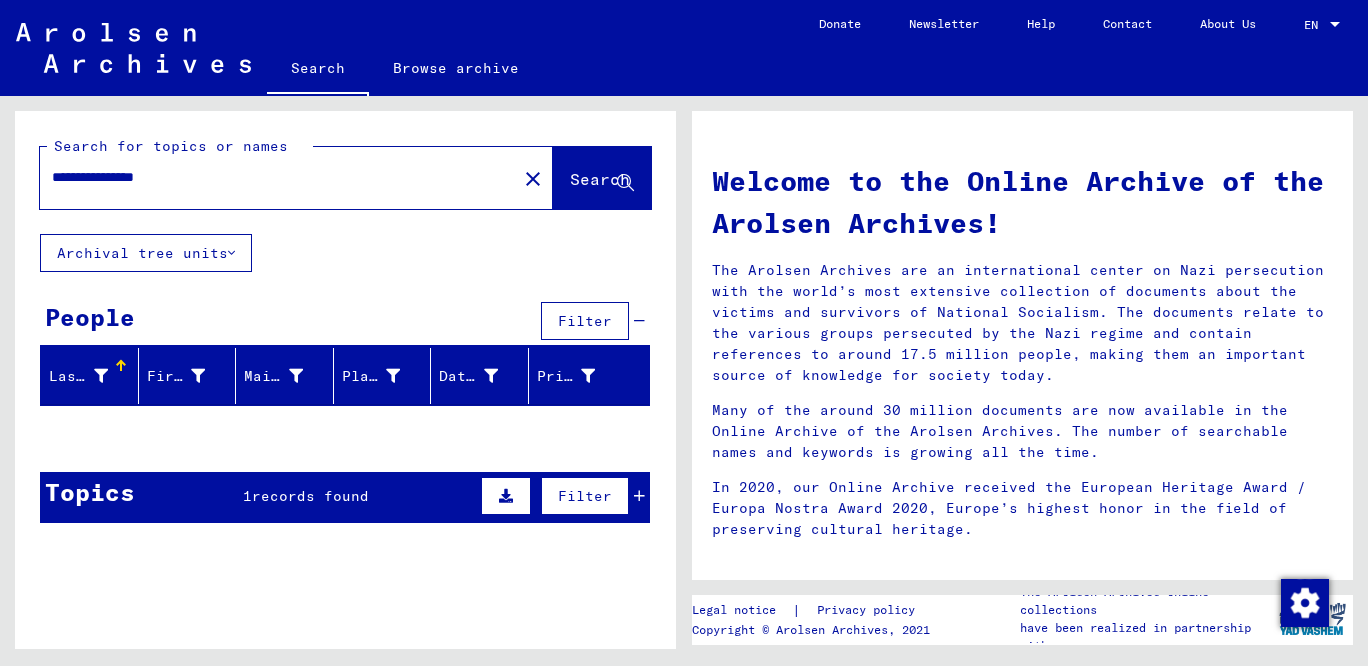 click on "**********" at bounding box center (272, 177) 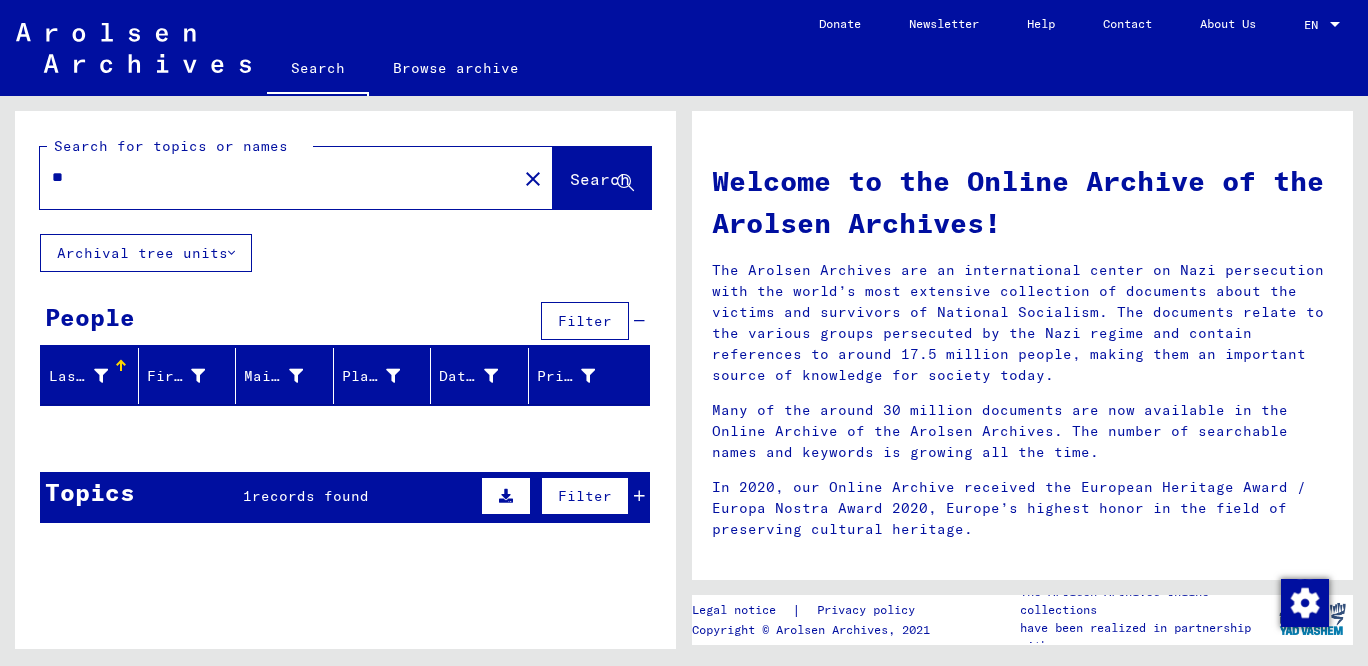 type on "*" 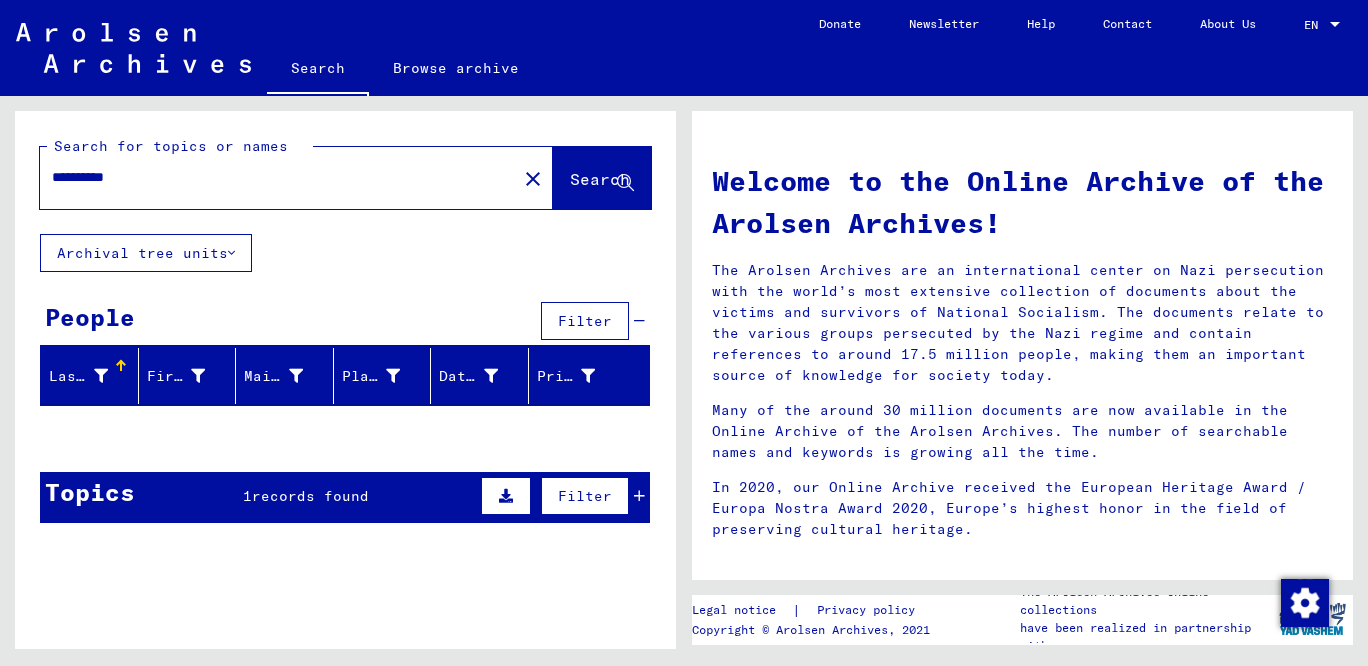type on "**********" 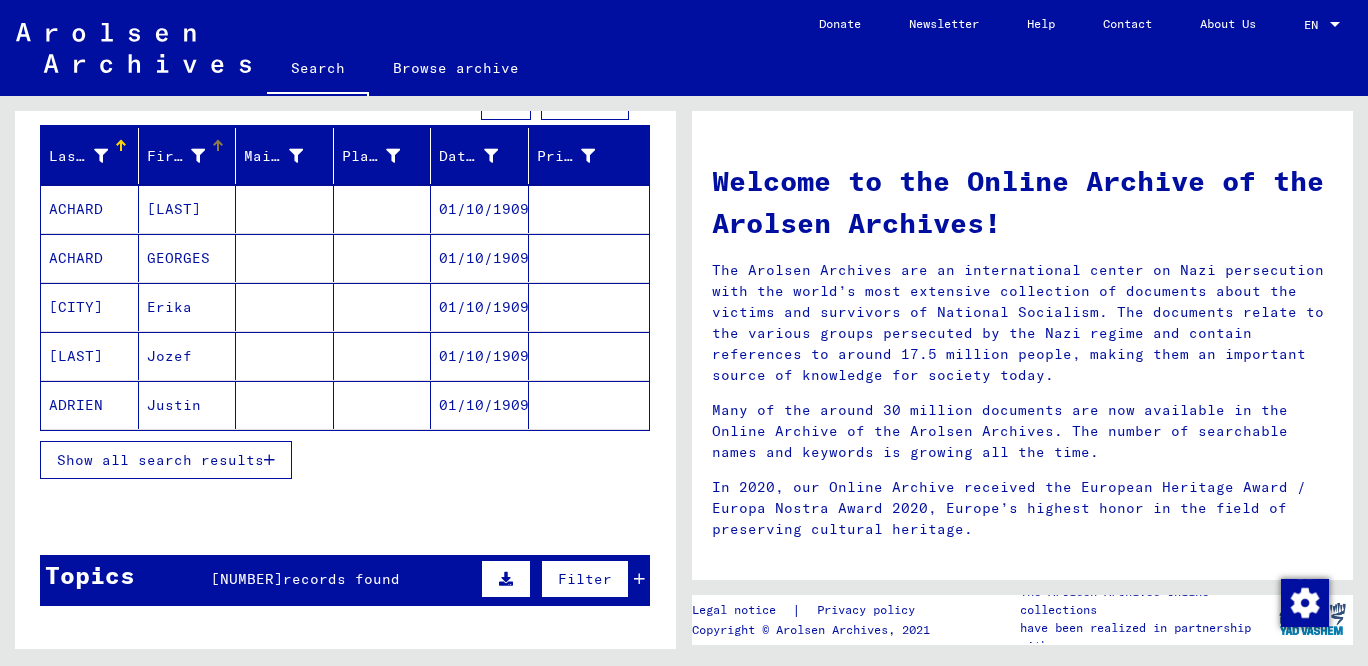 scroll, scrollTop: 441, scrollLeft: 0, axis: vertical 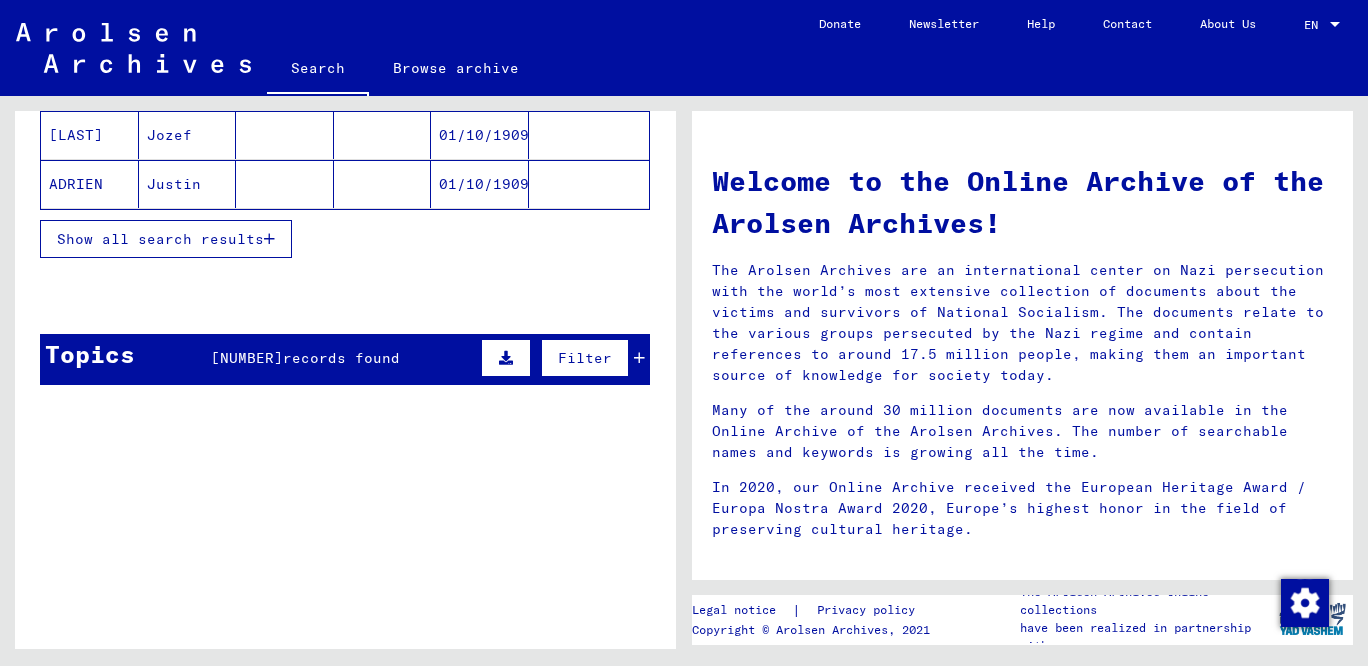 click on "Show all search results" at bounding box center [160, 239] 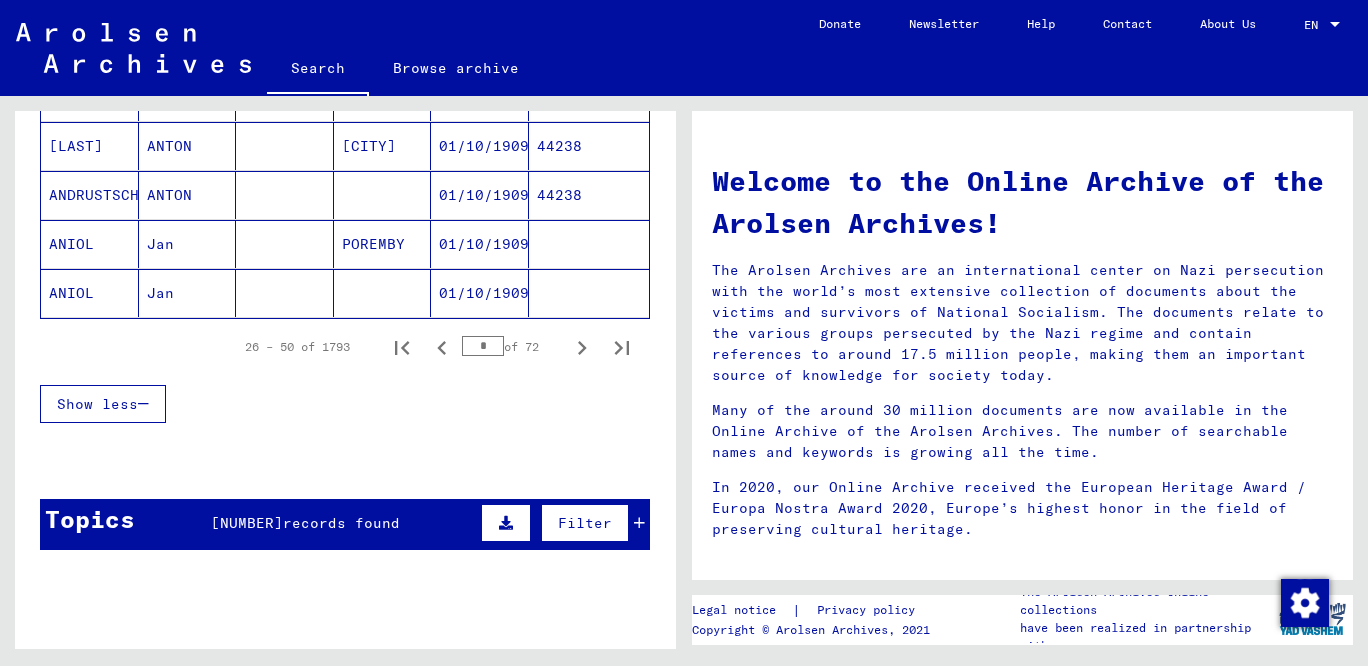 scroll, scrollTop: 1324, scrollLeft: 0, axis: vertical 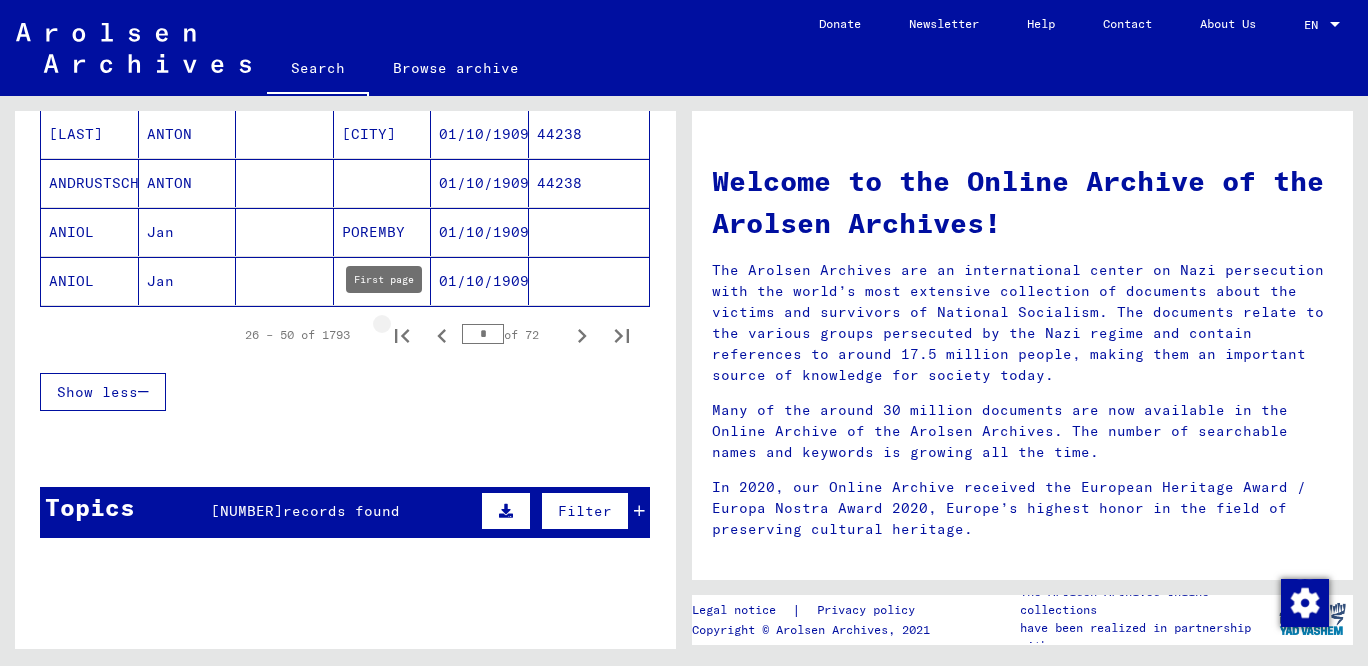 click 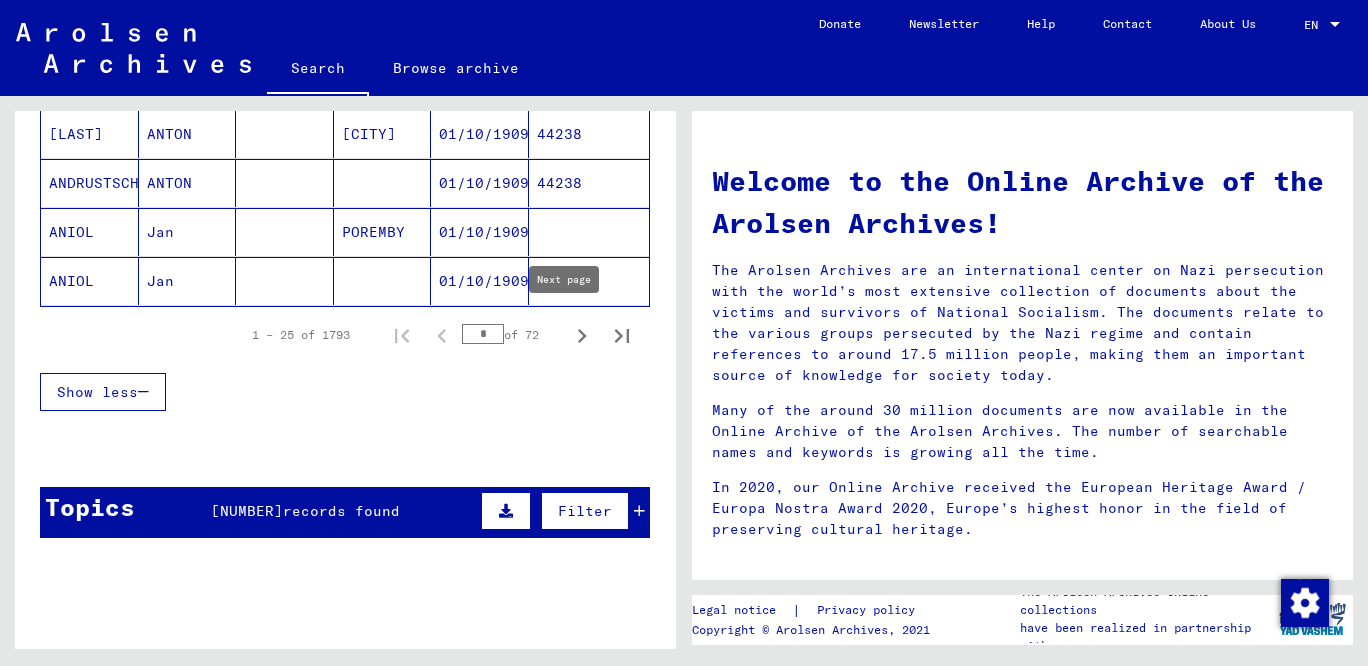 click 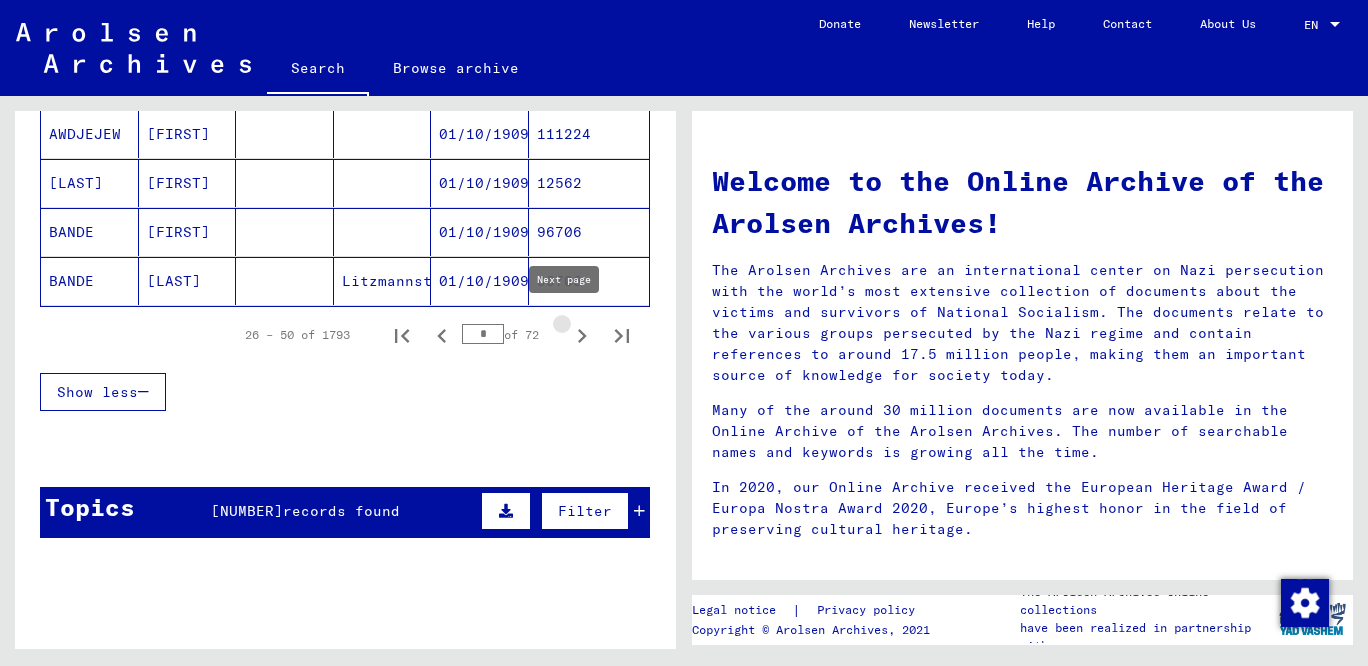 click 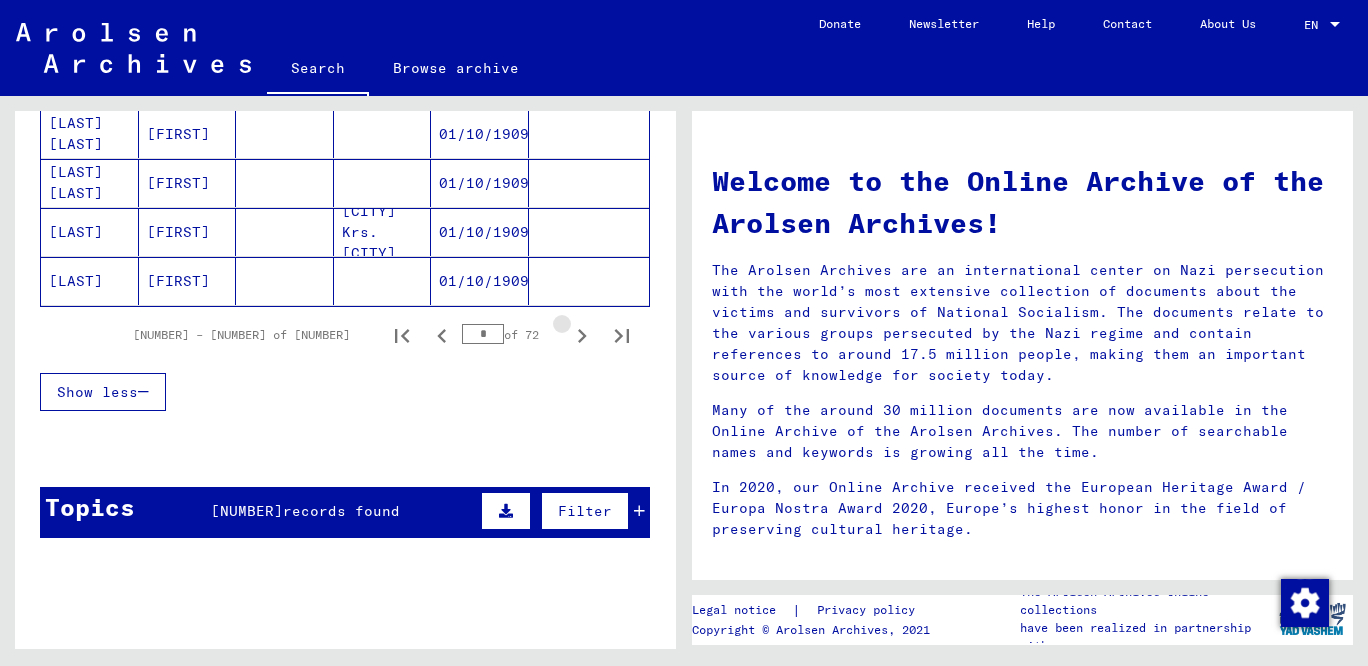 click 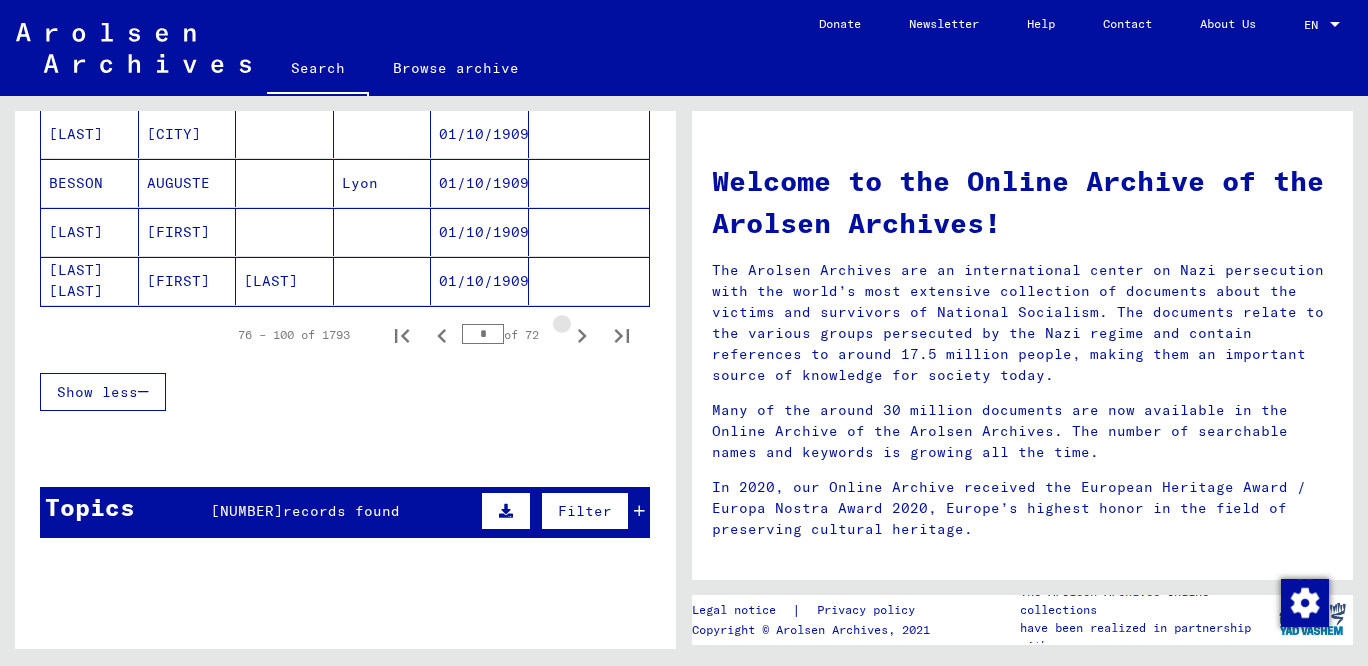 click 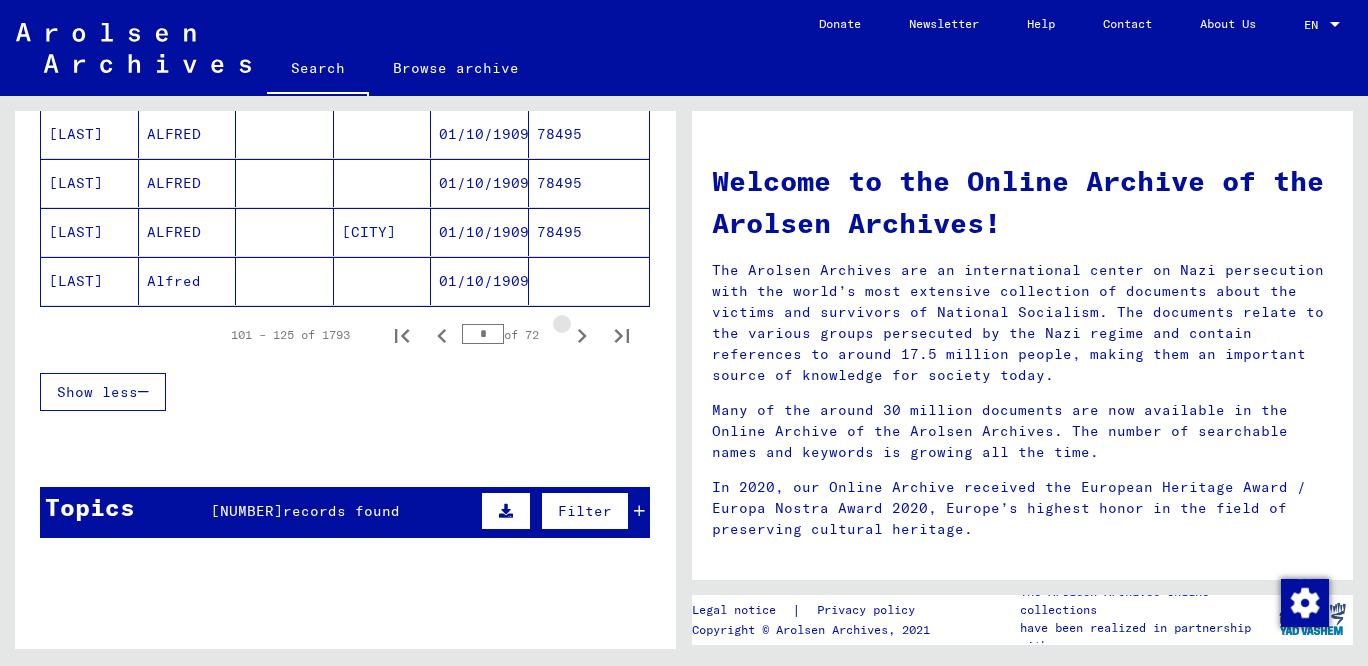click 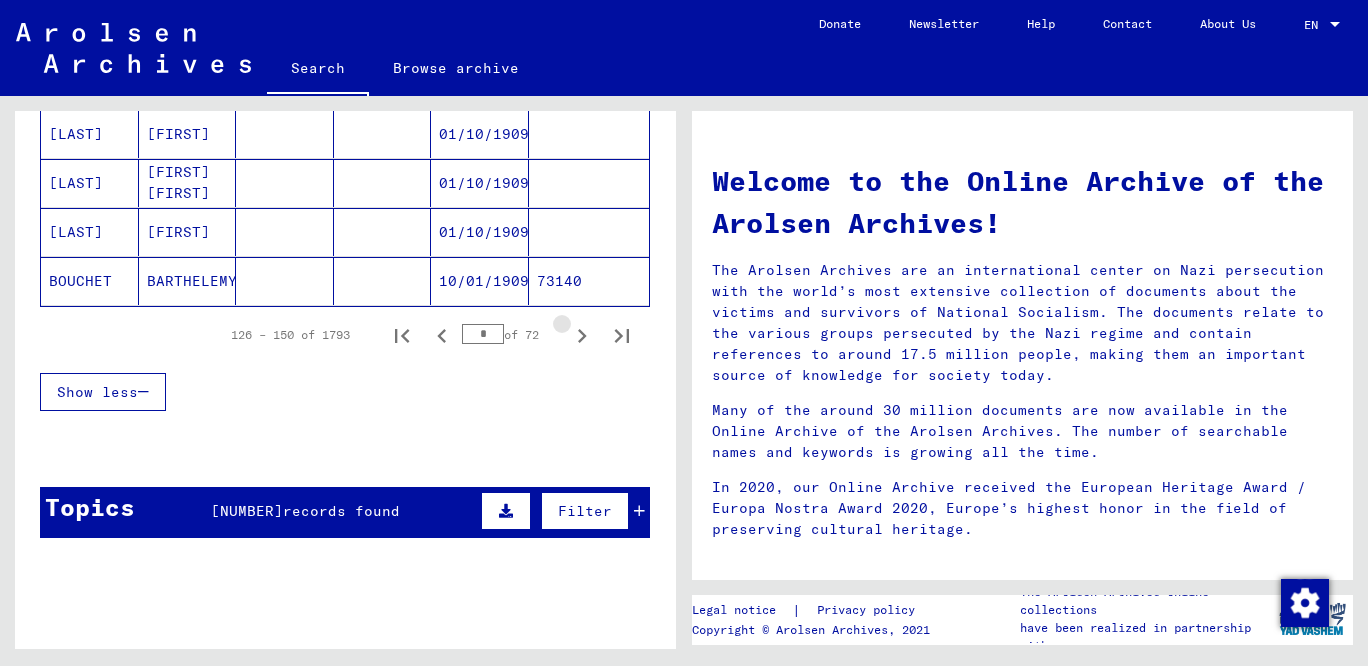 click 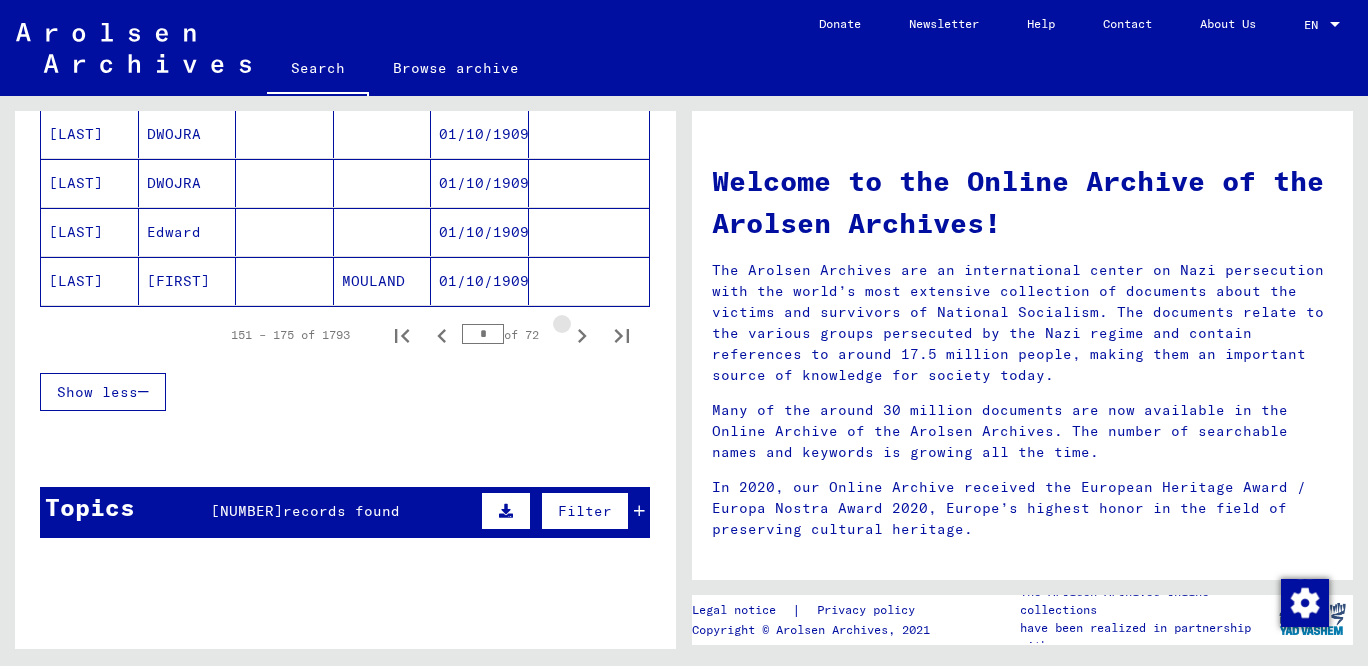click 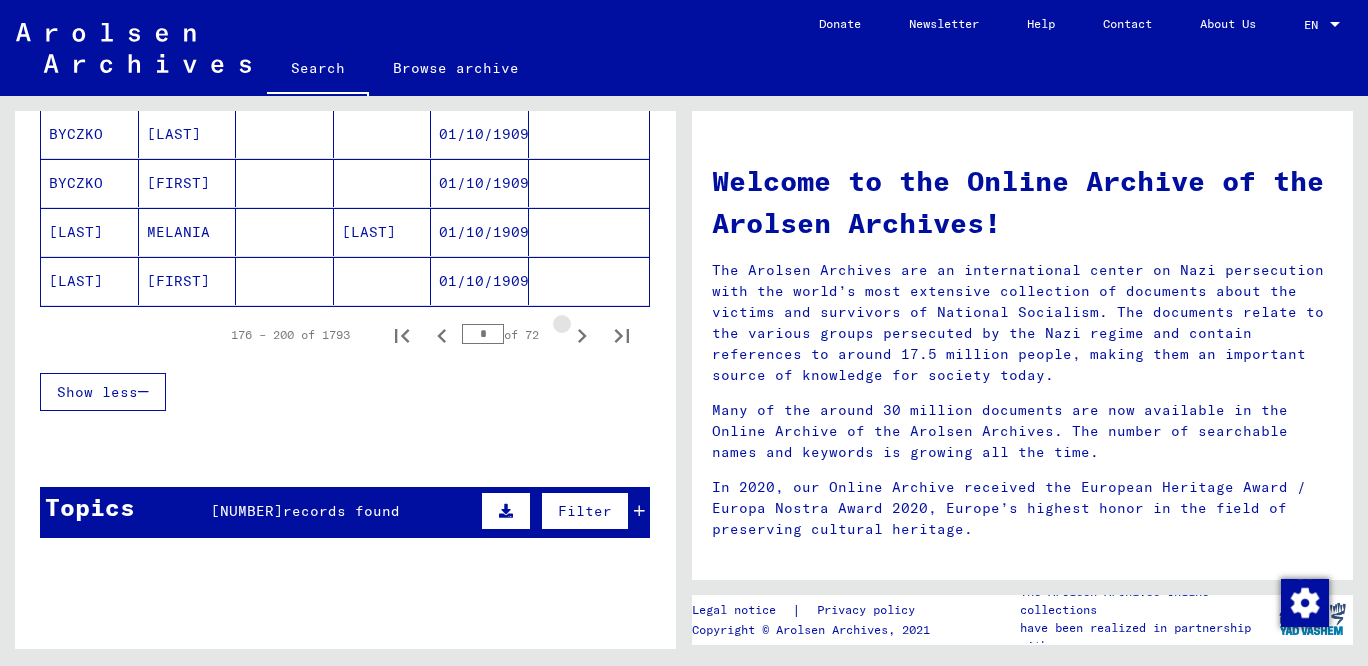 click 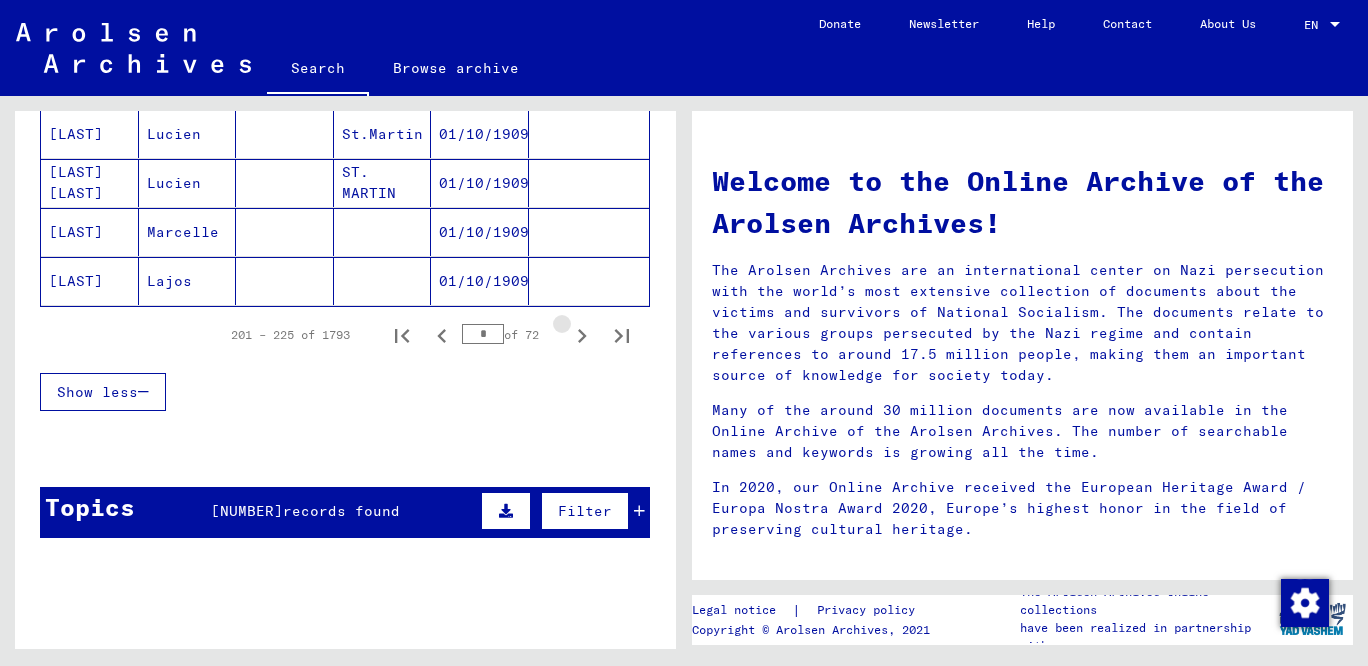 click 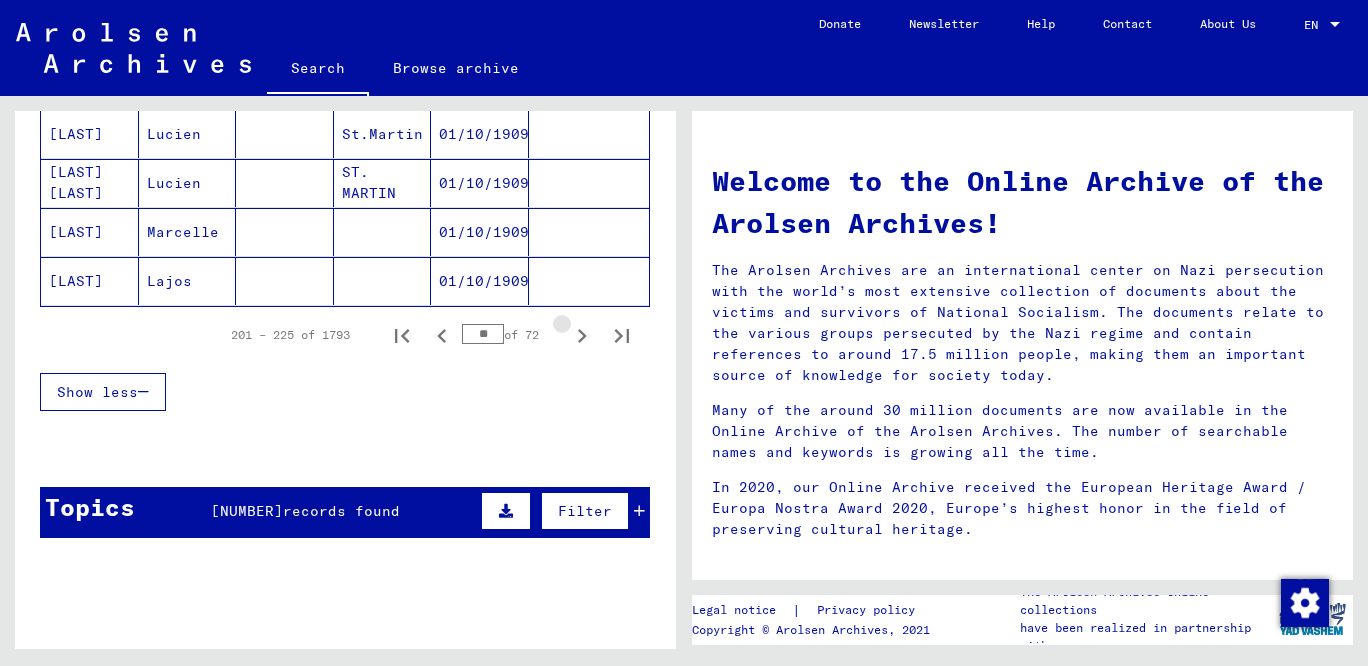 click 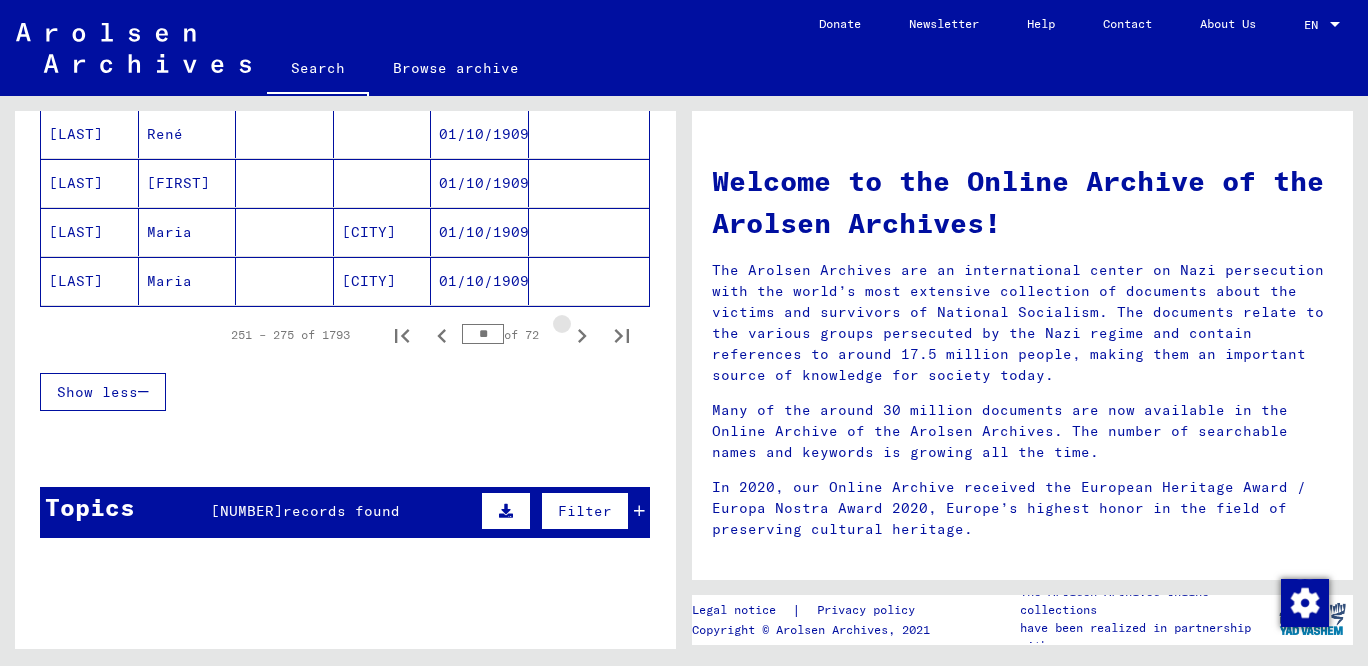 click 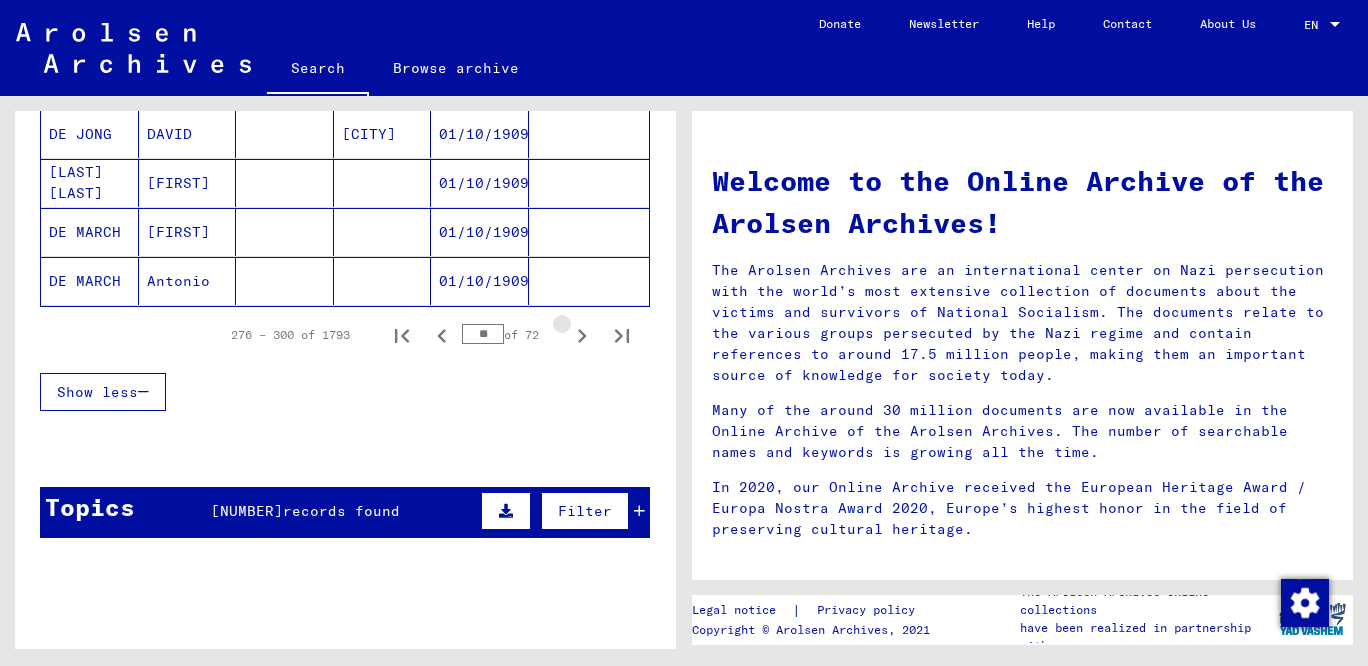 click 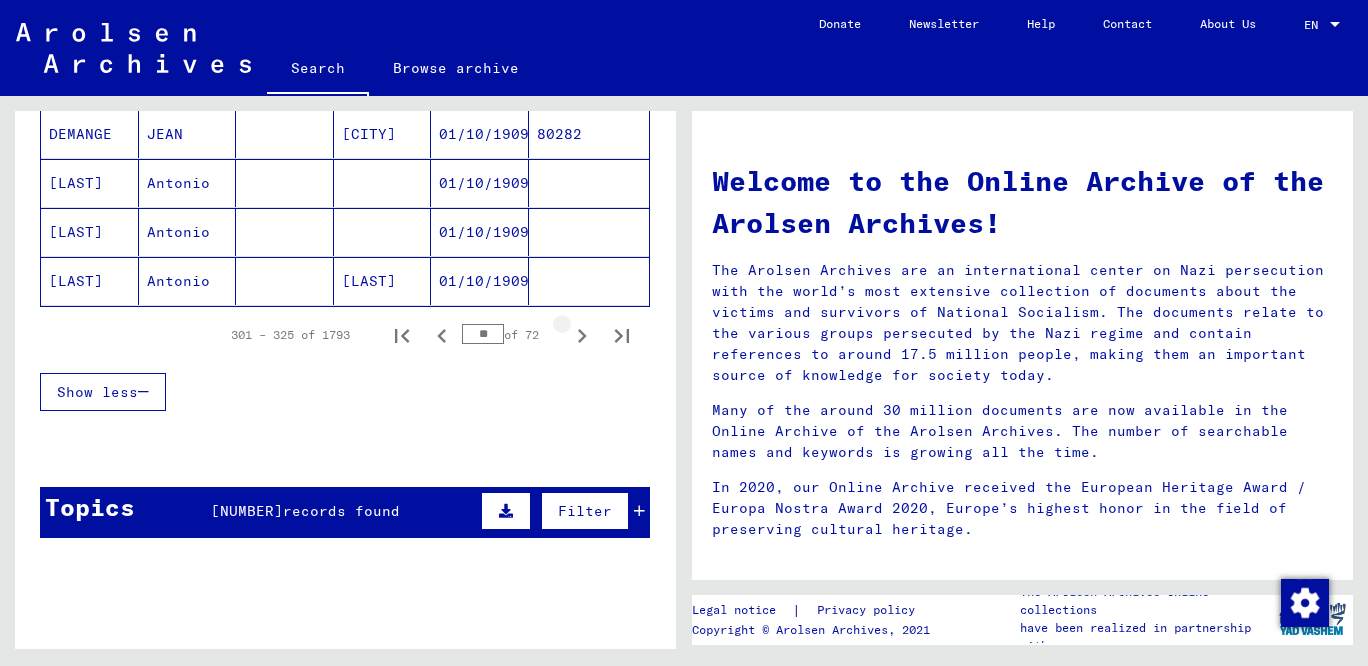 click 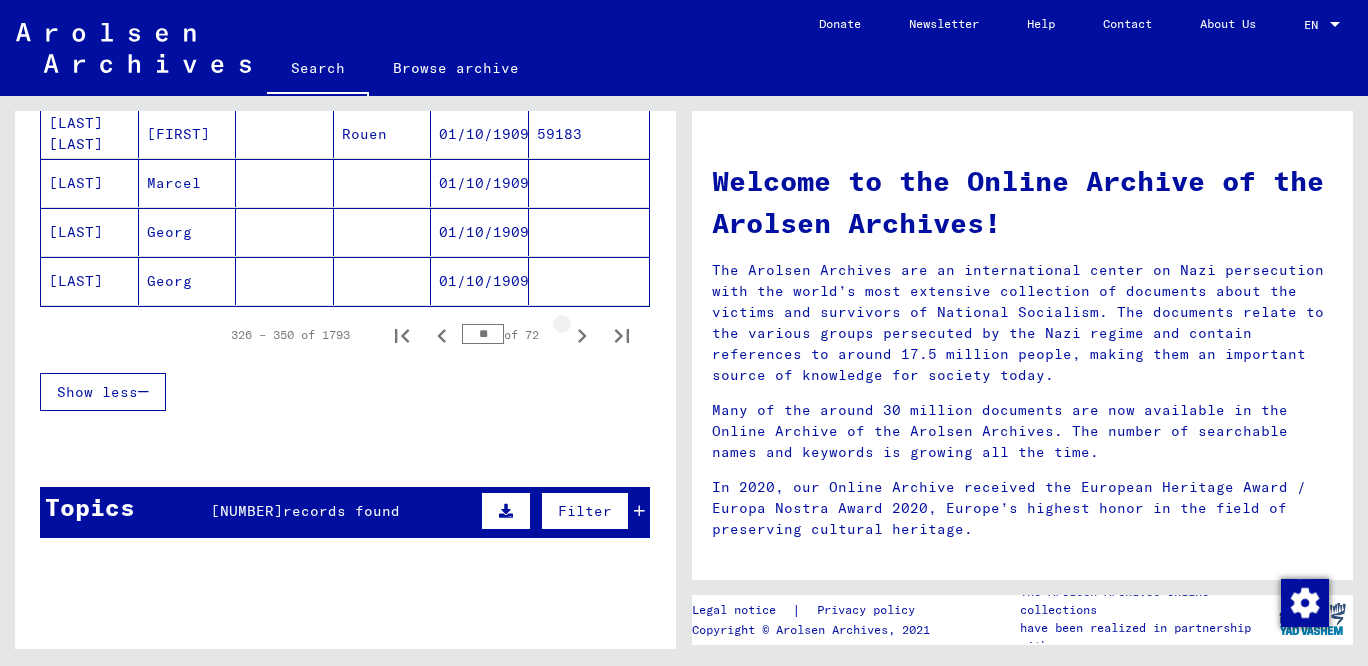 click 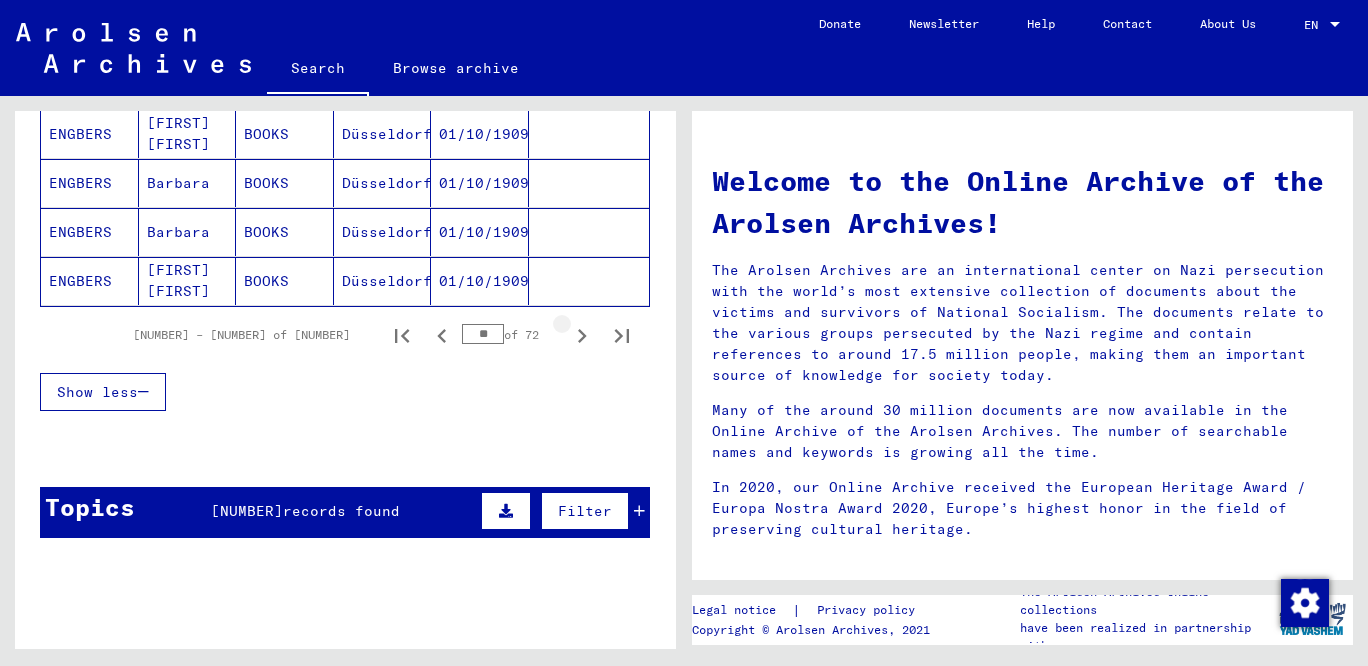 click 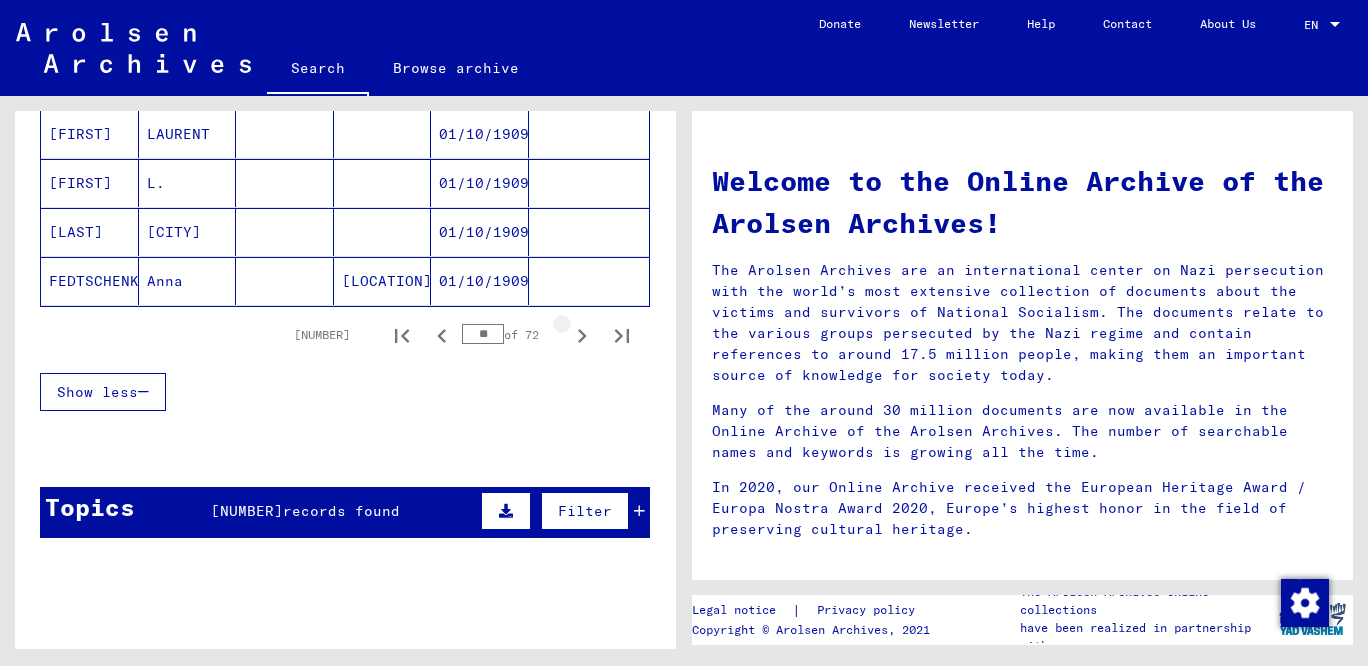 click 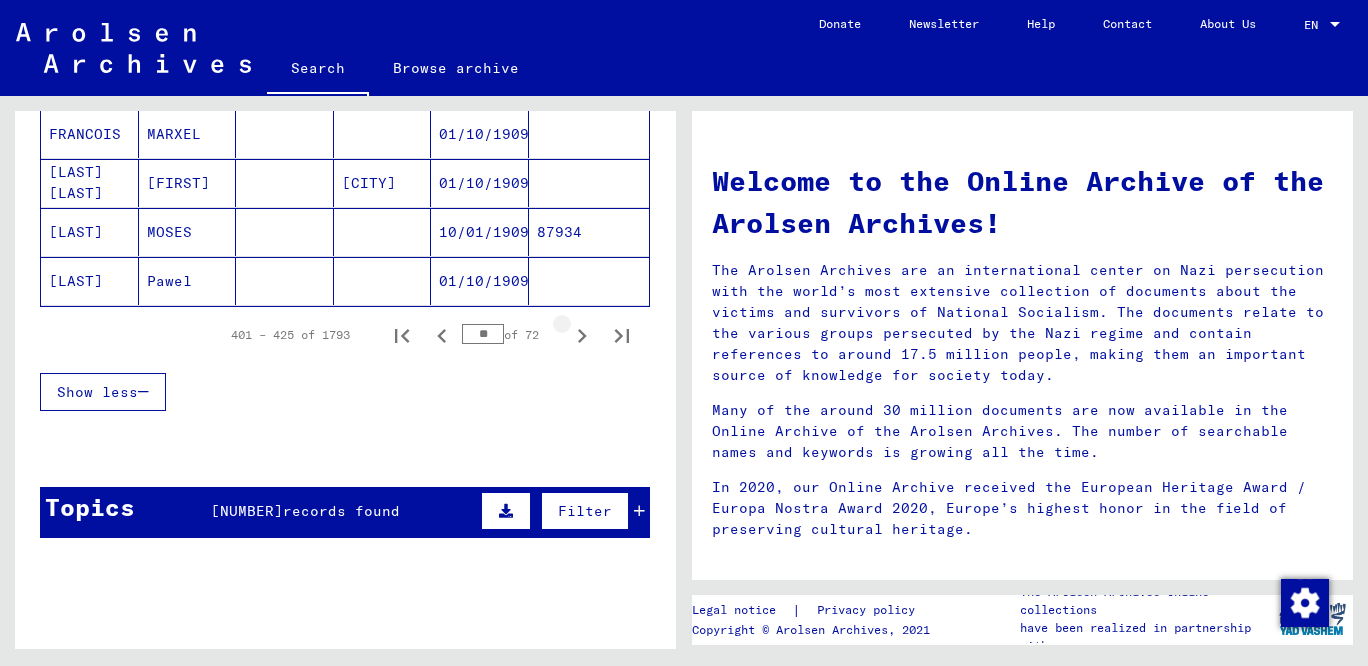 click 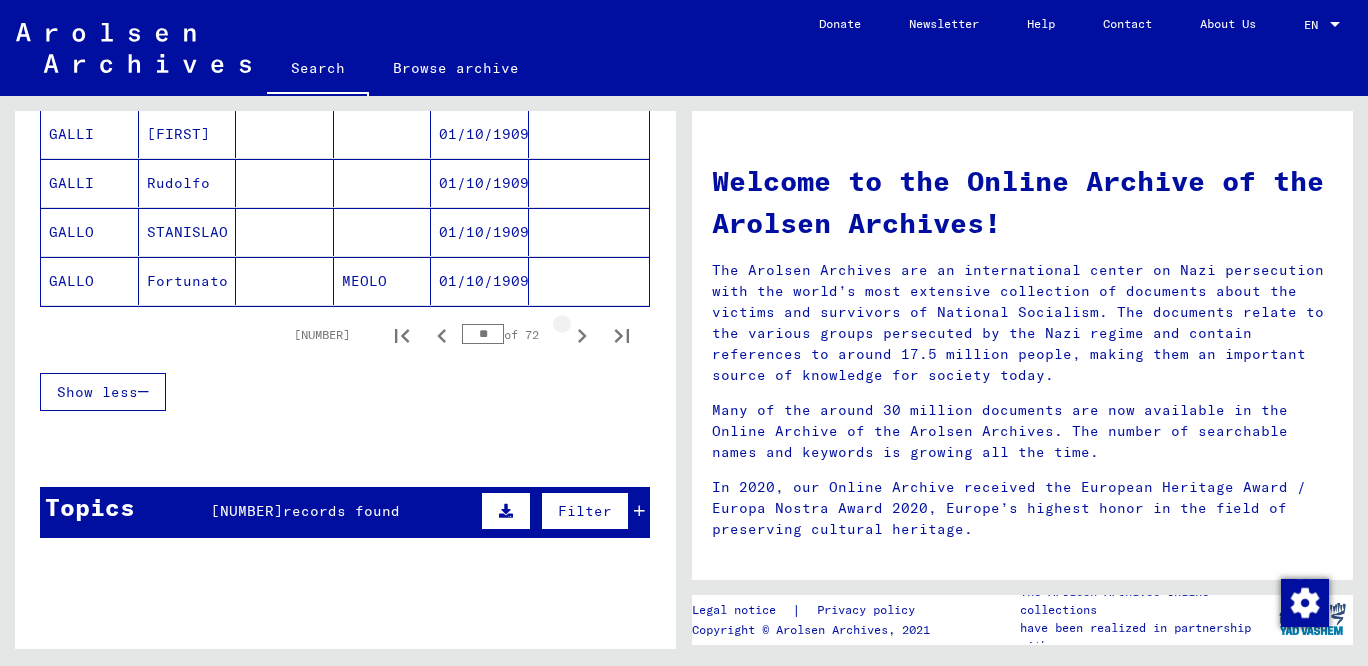 click 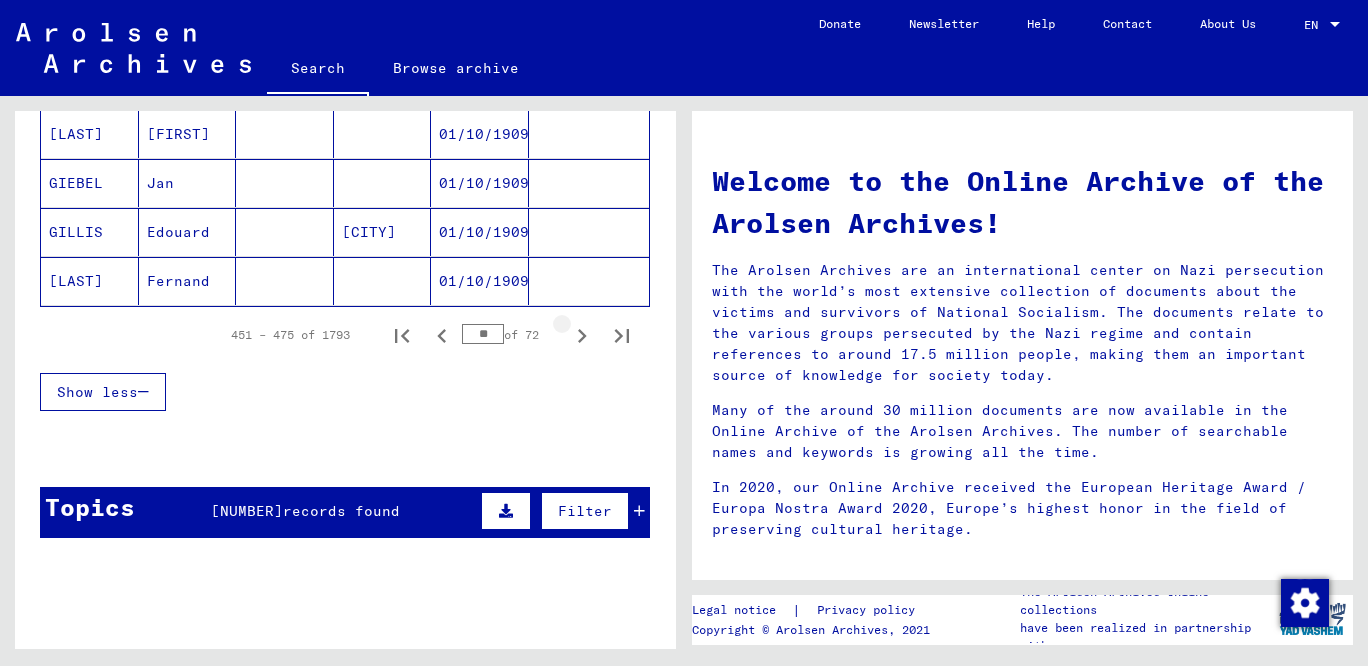 click 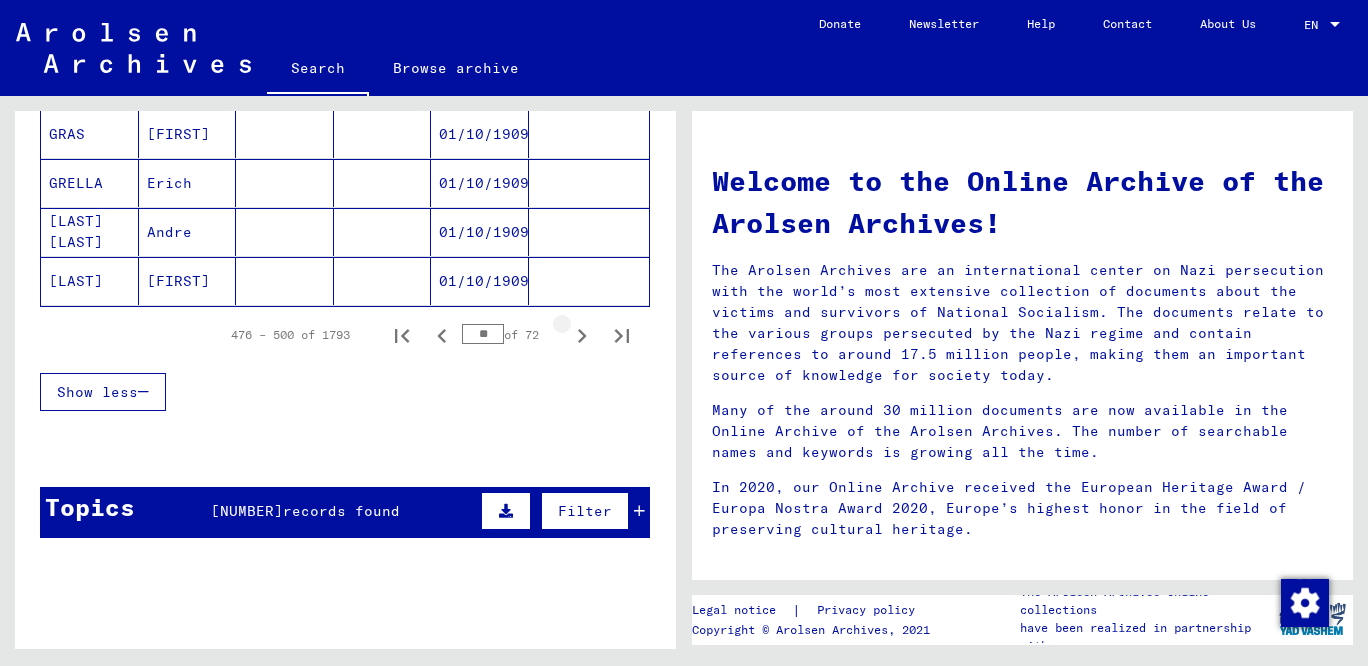 click 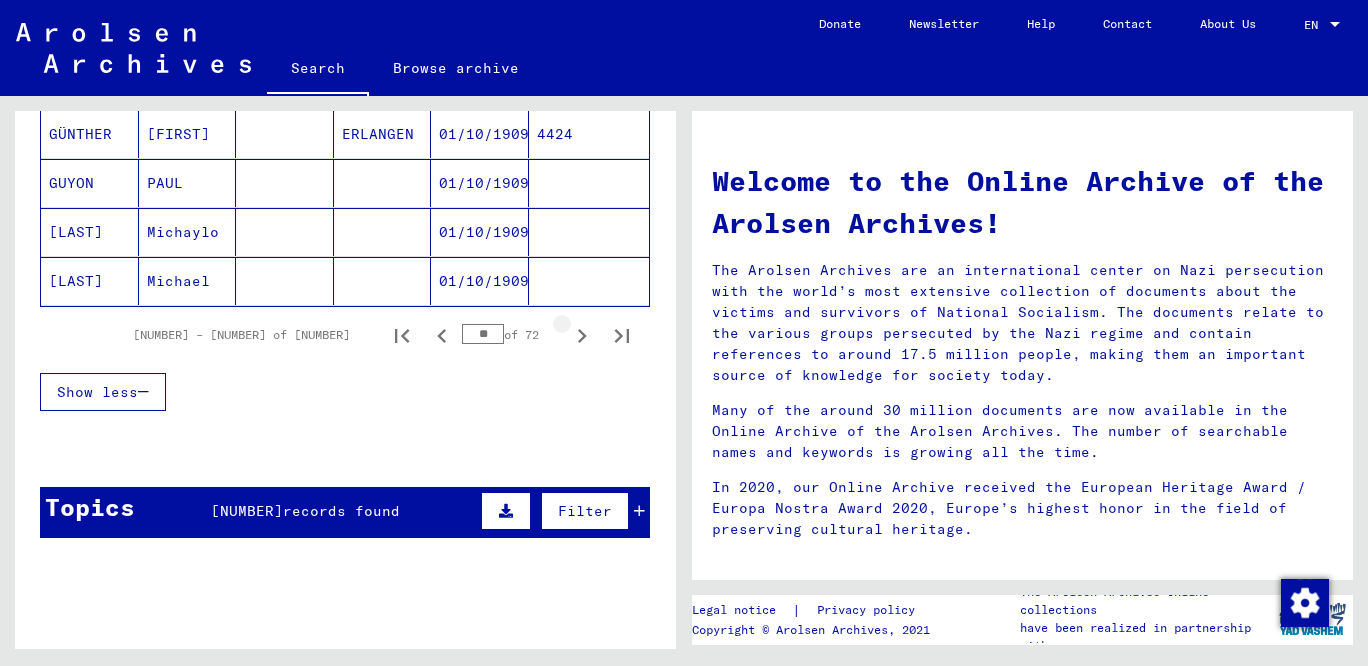 click 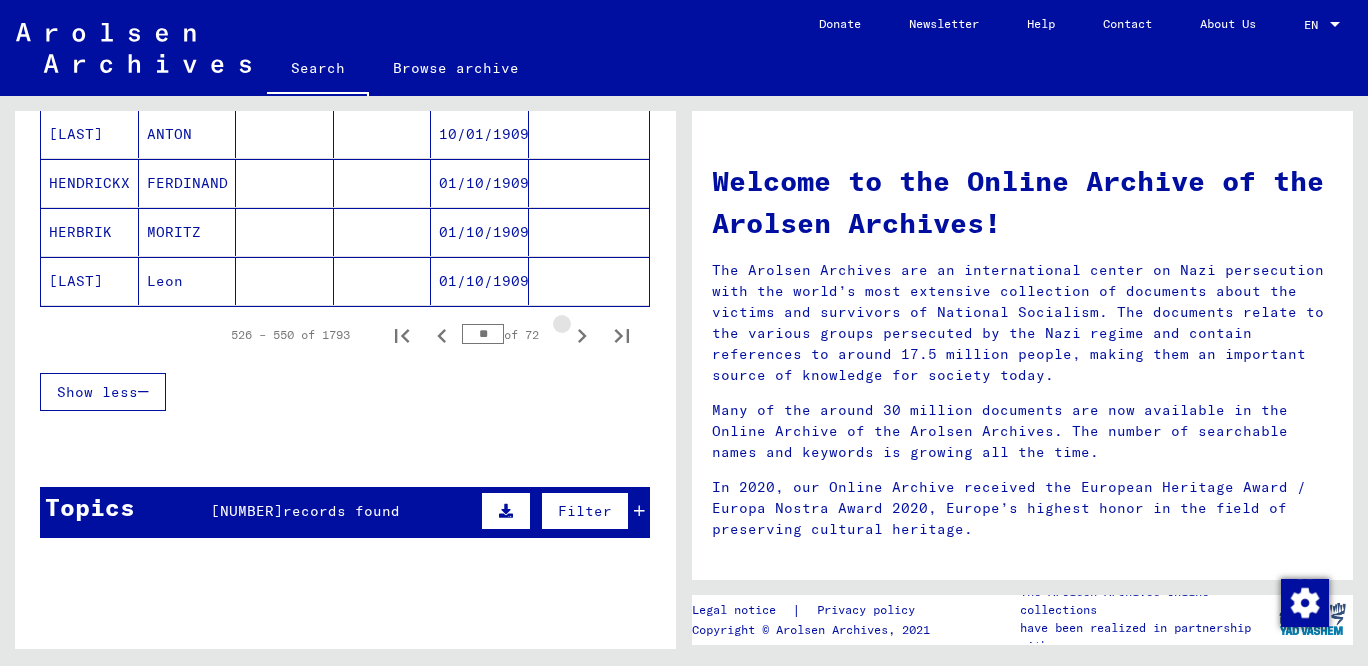 click 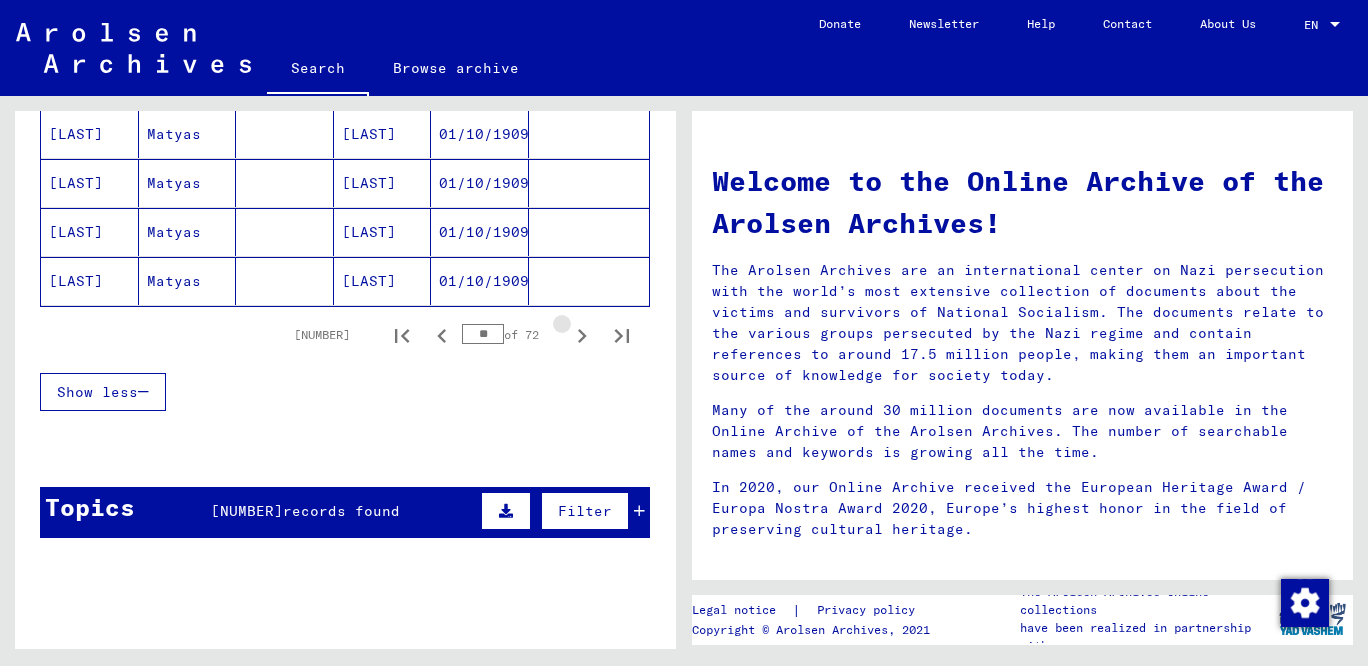 click 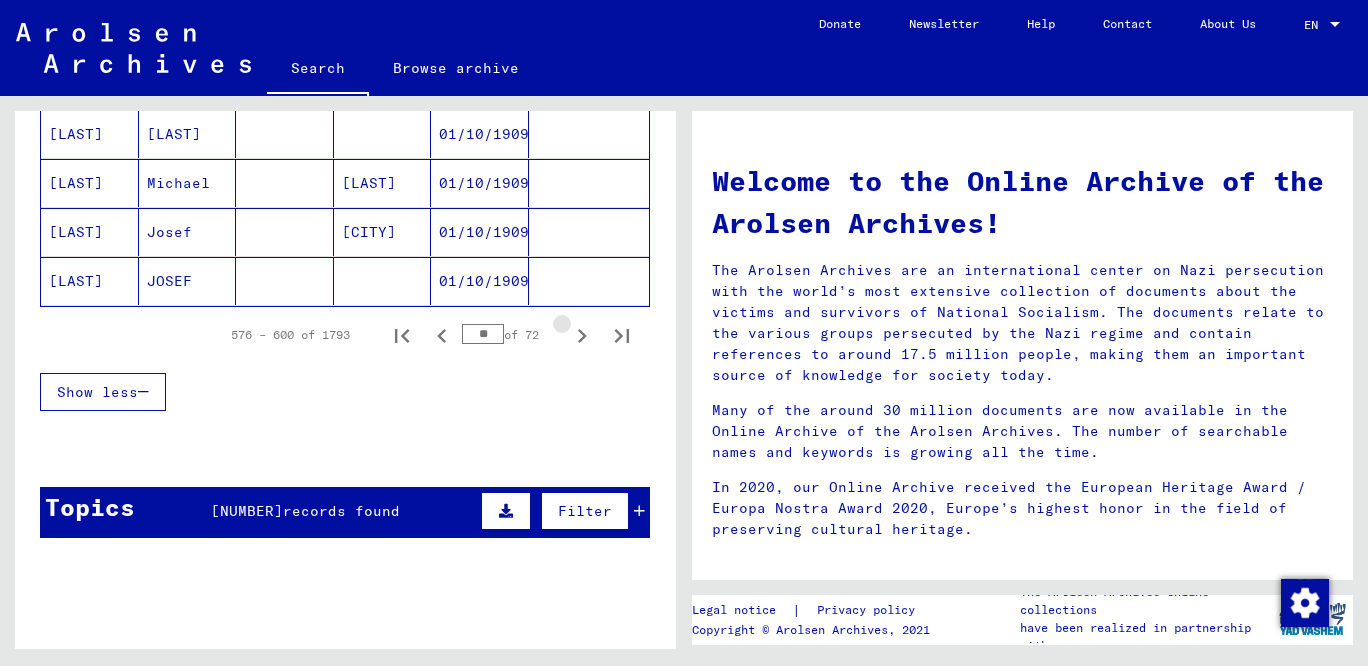click 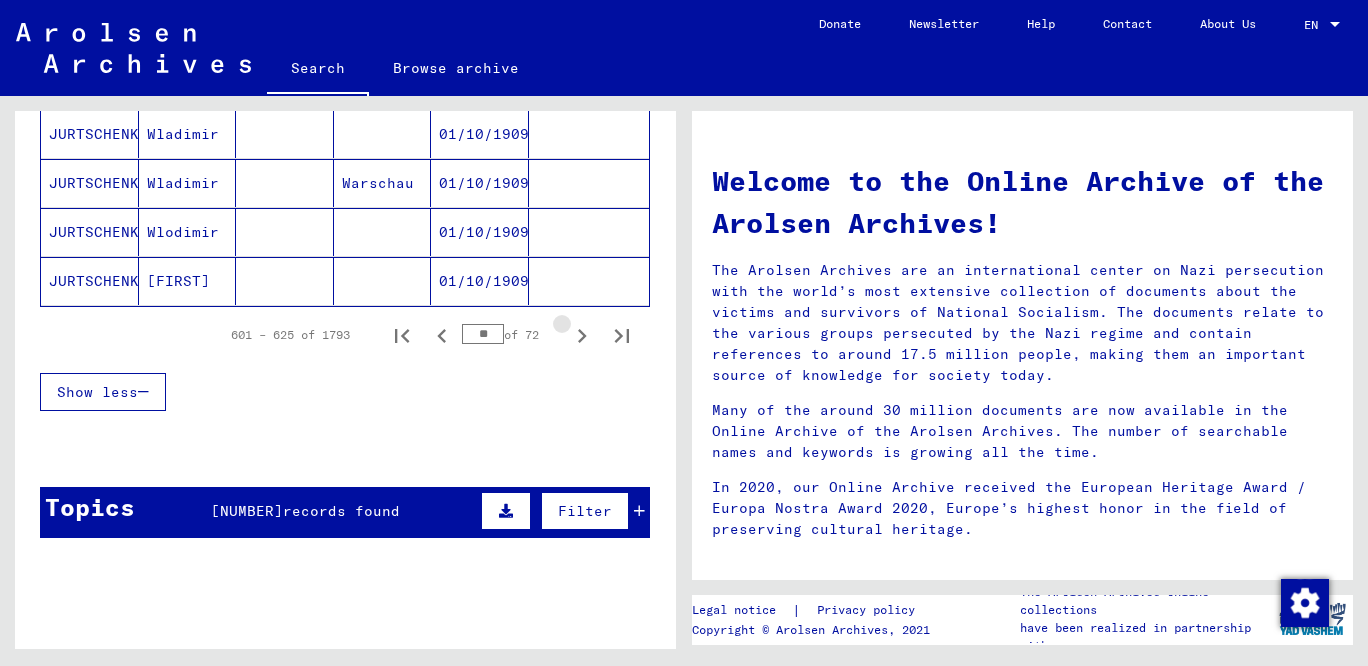 click 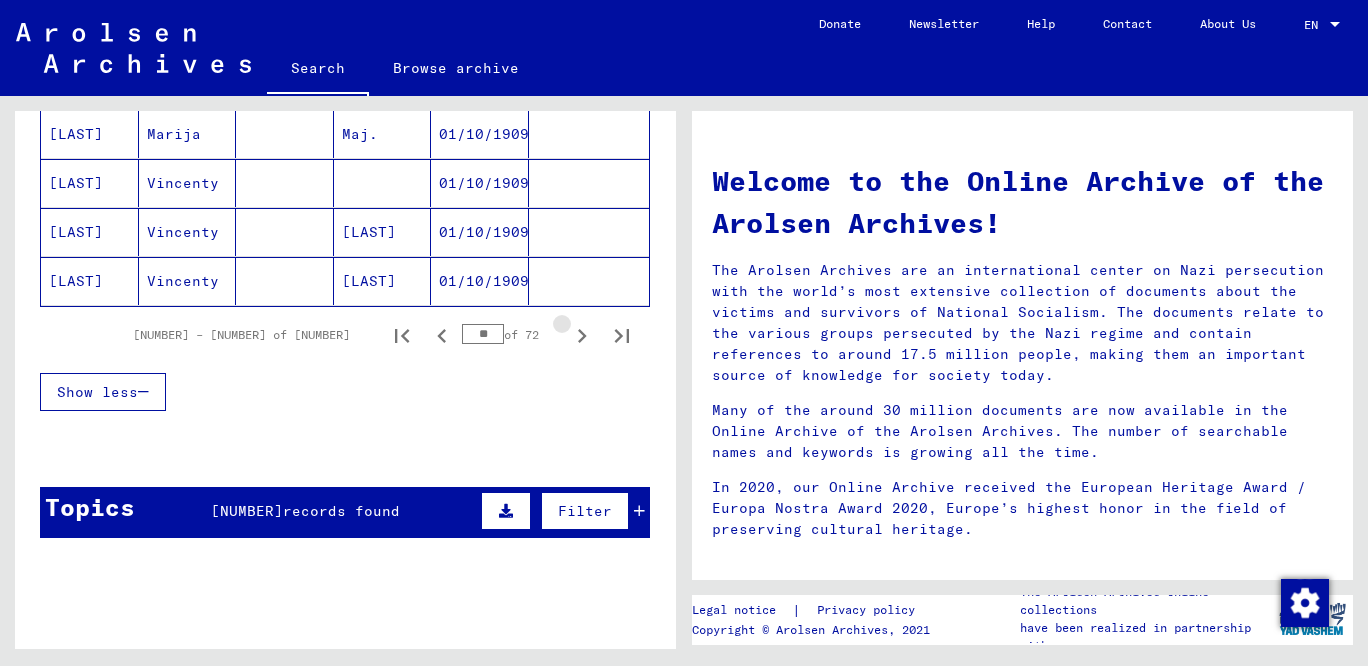 click 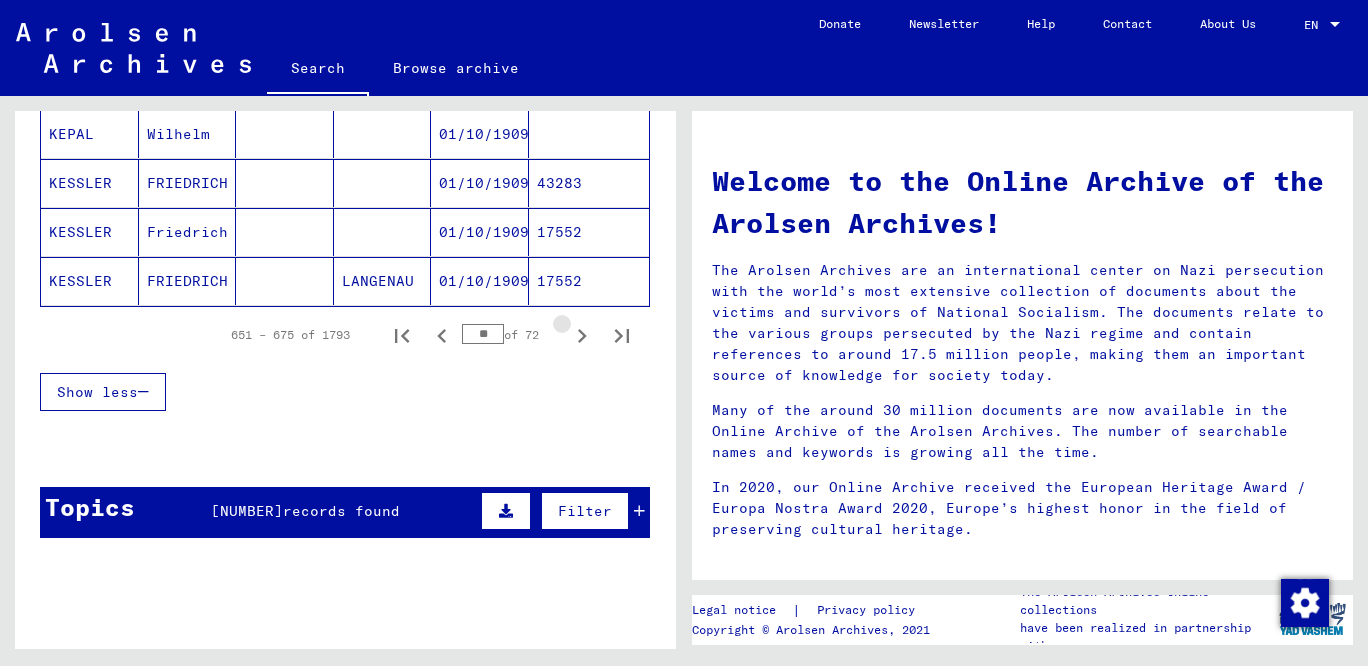 click 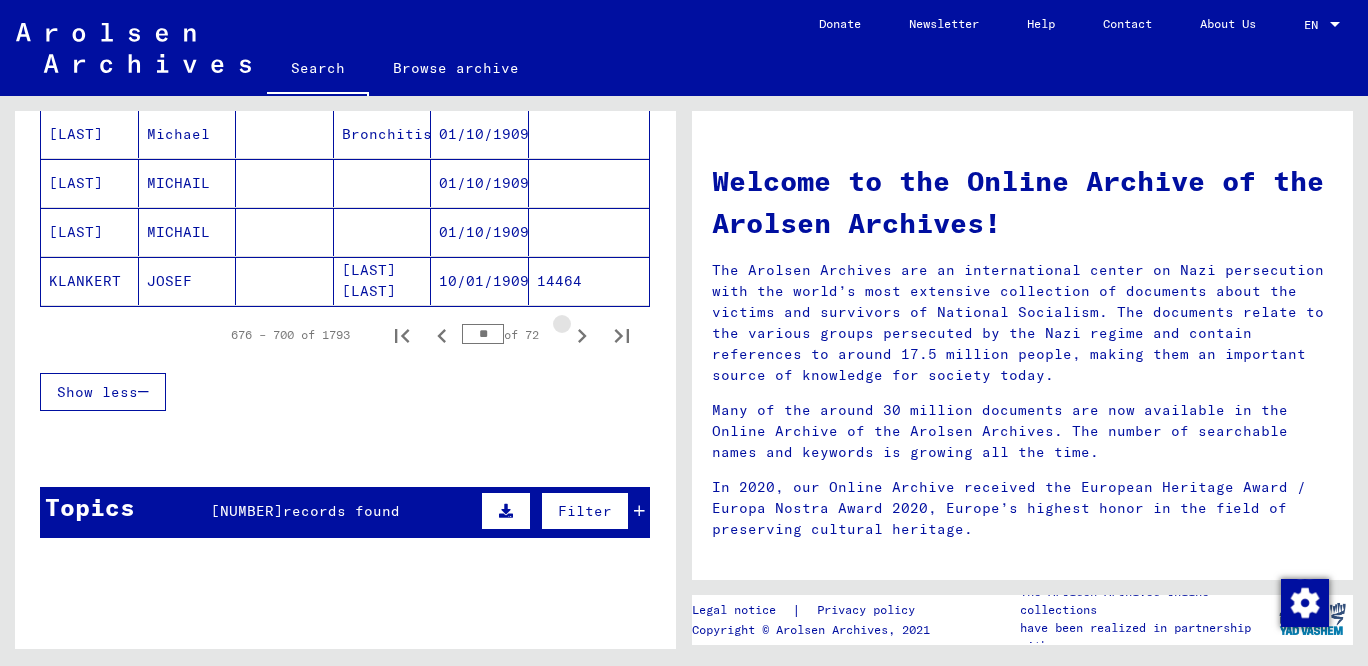click 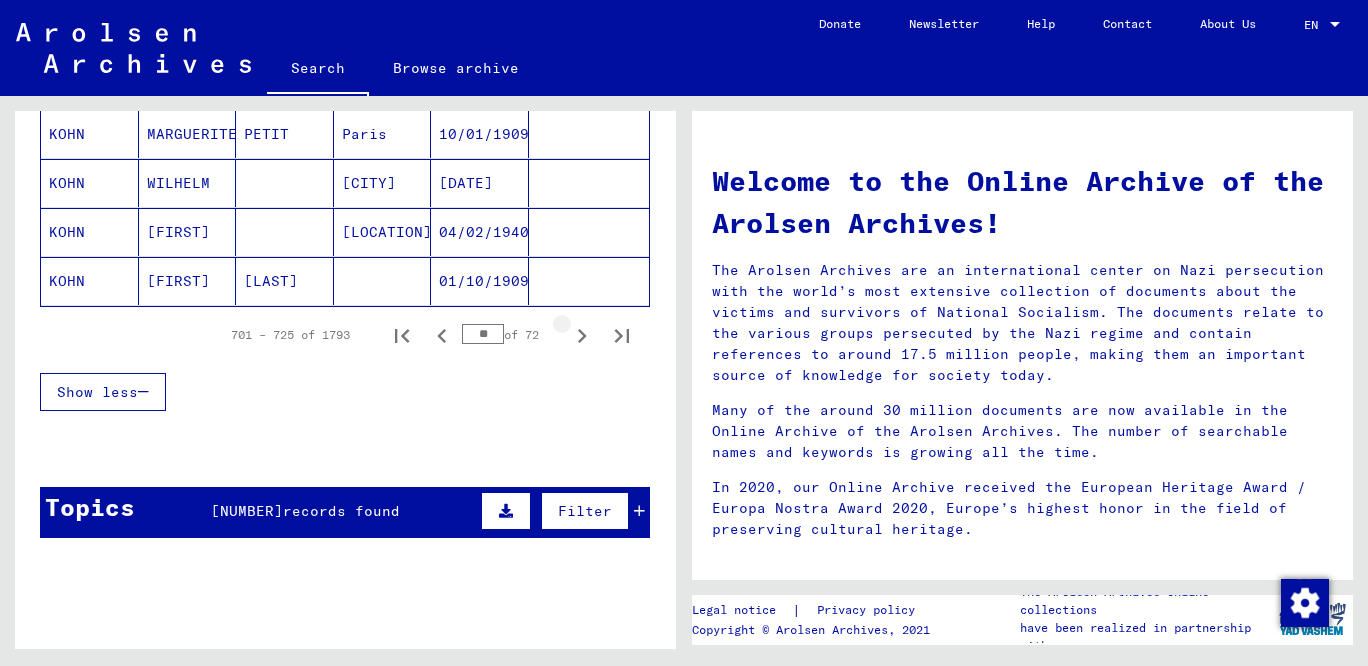 click 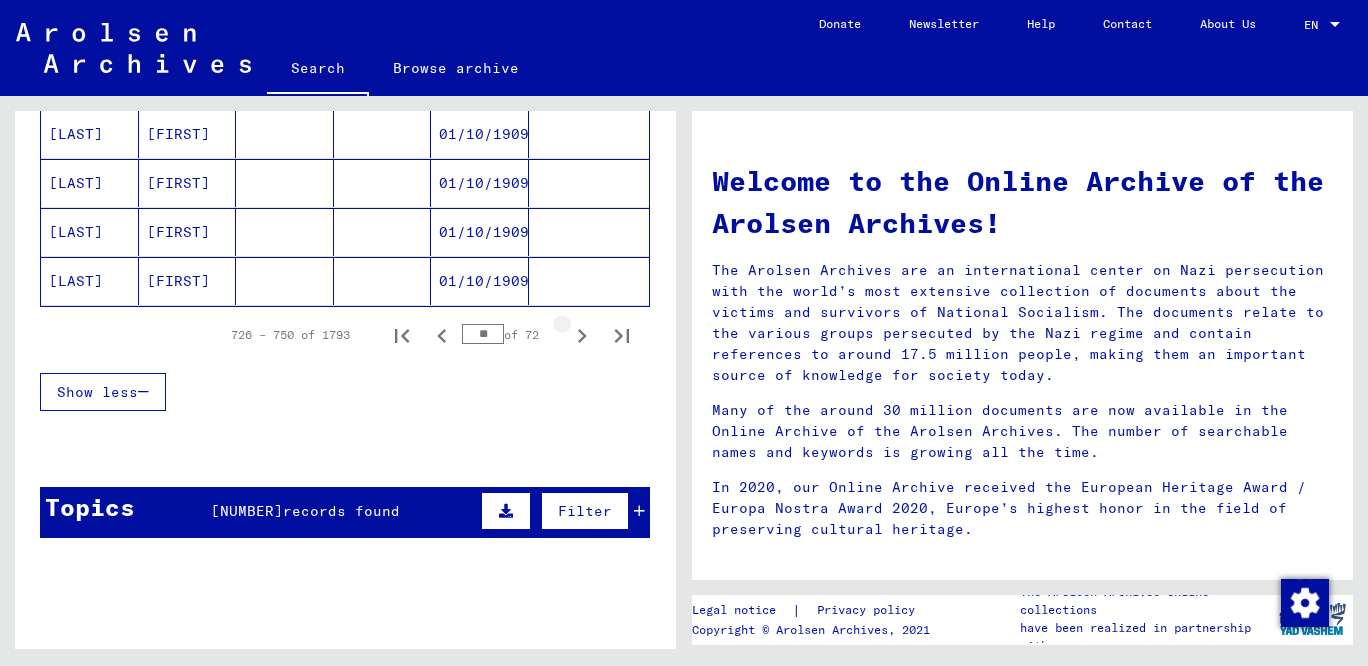 click 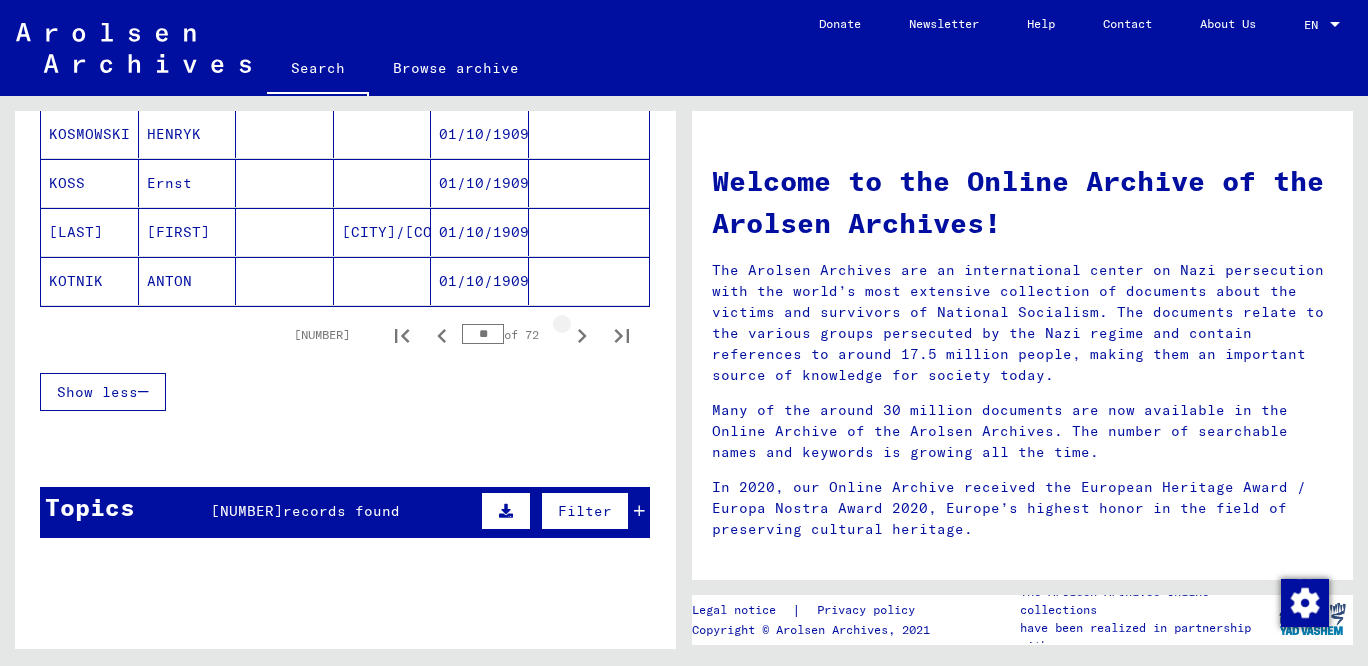 click 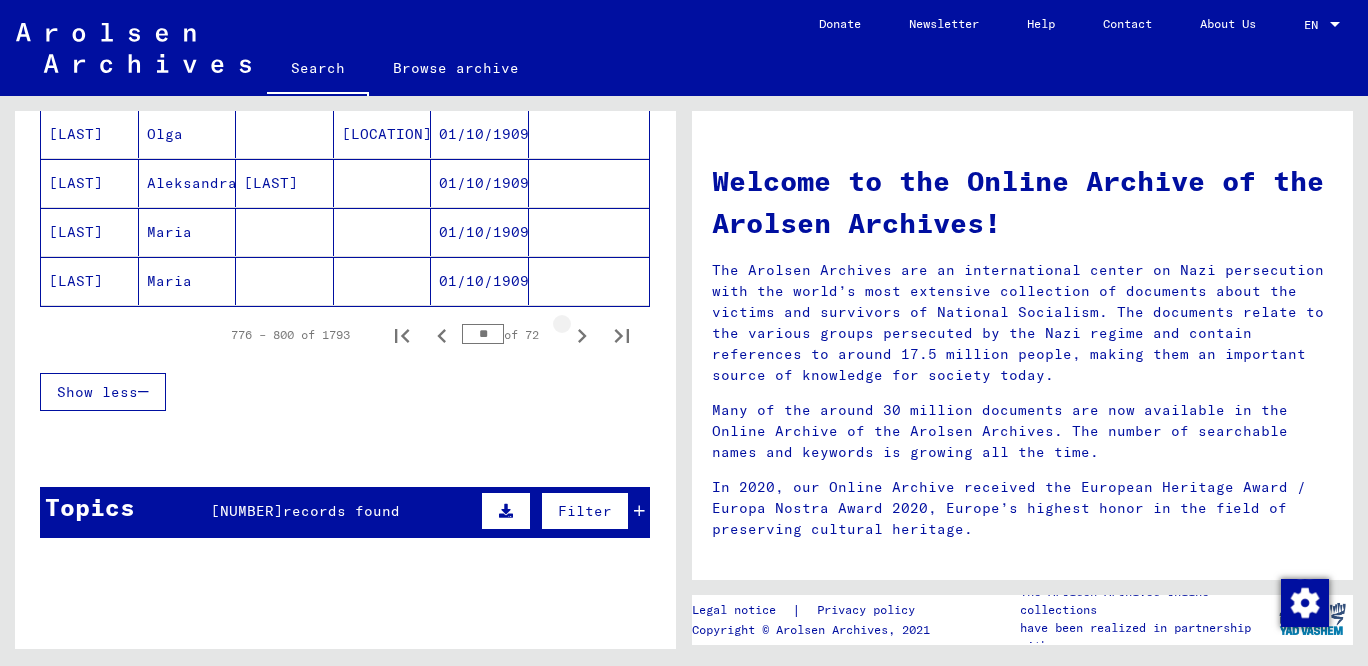 click 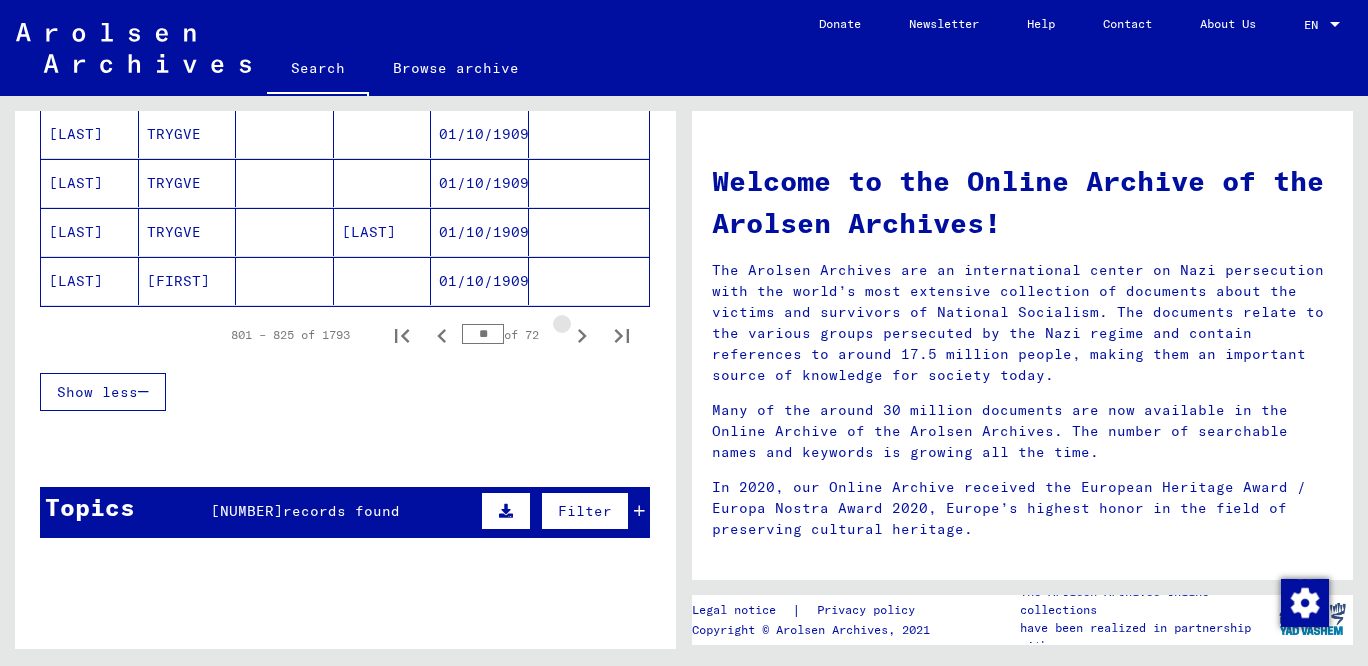 click 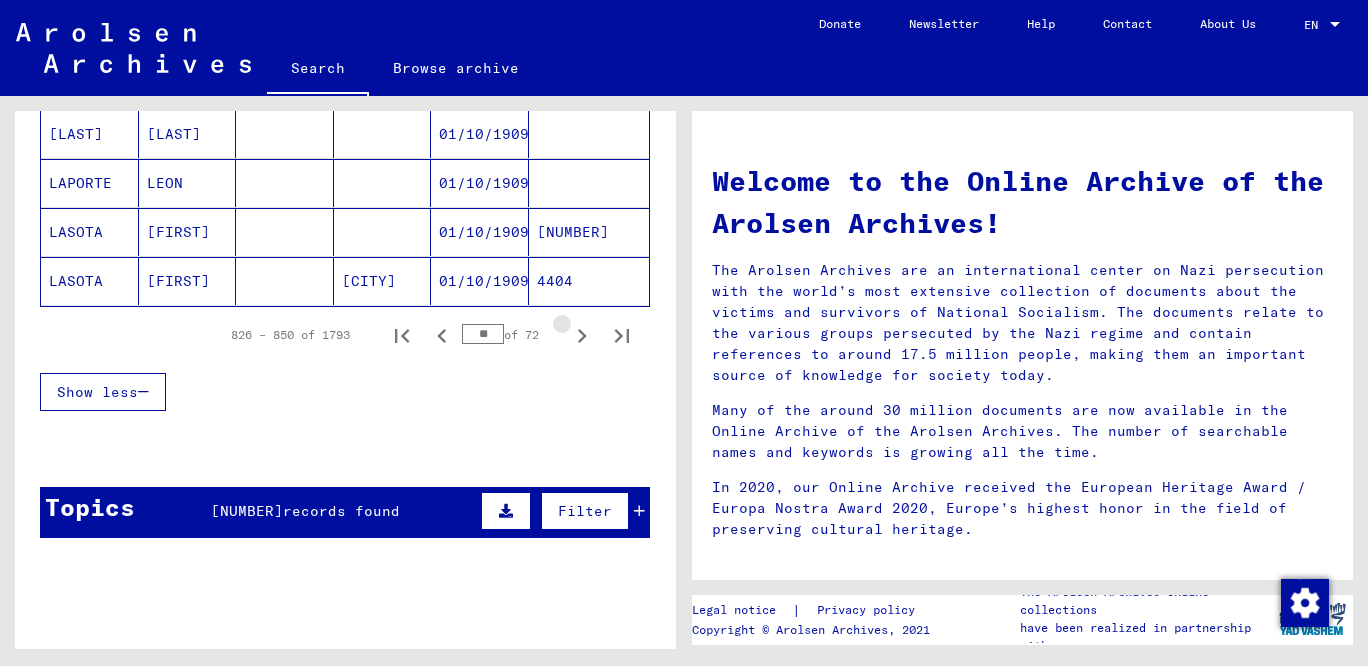 click 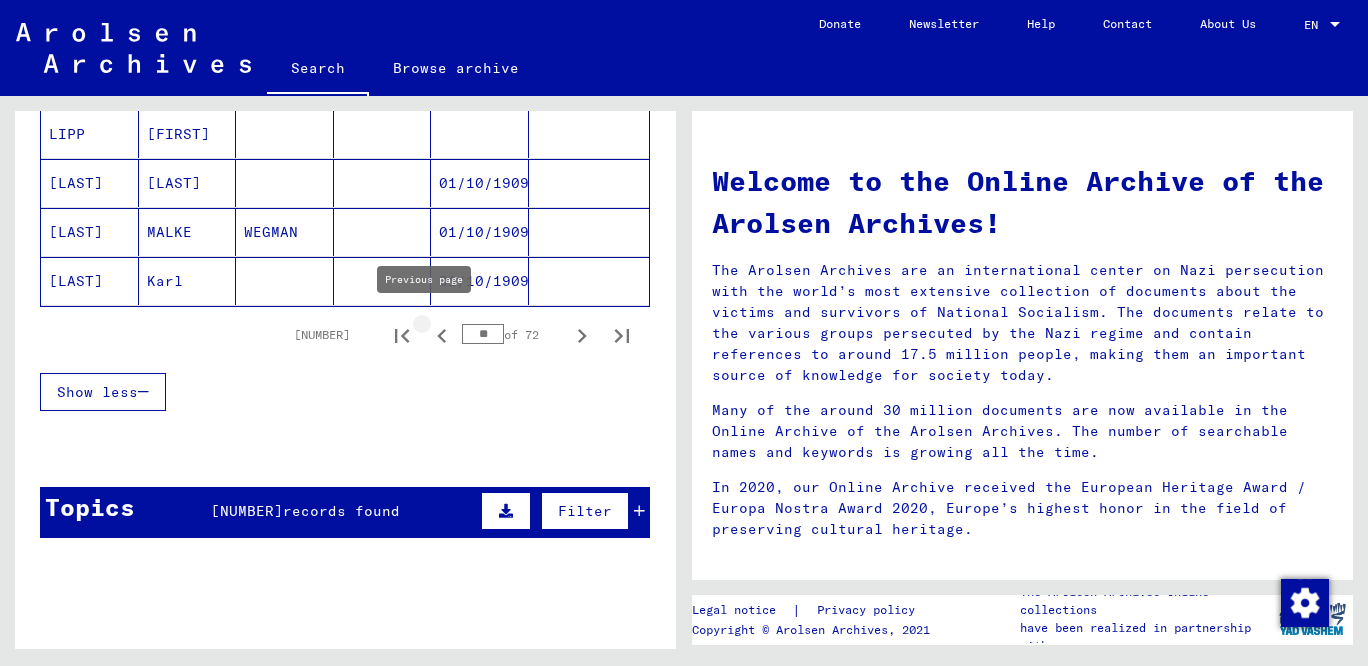 click 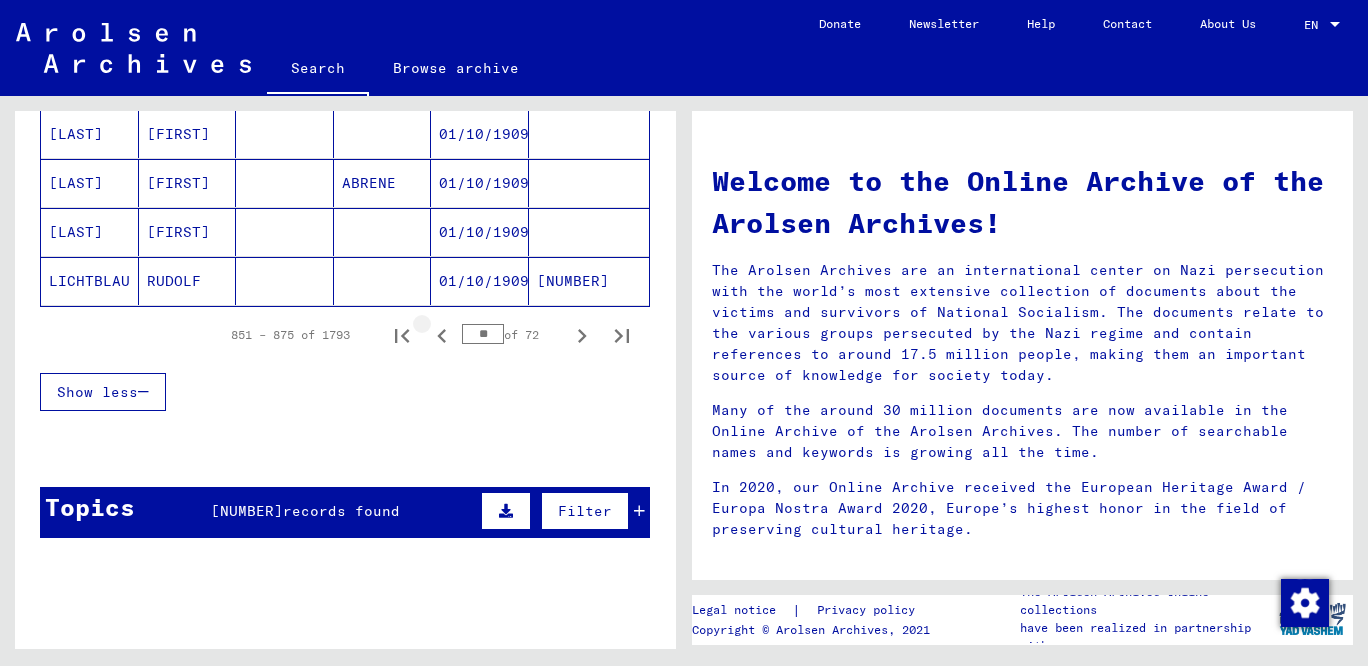 click 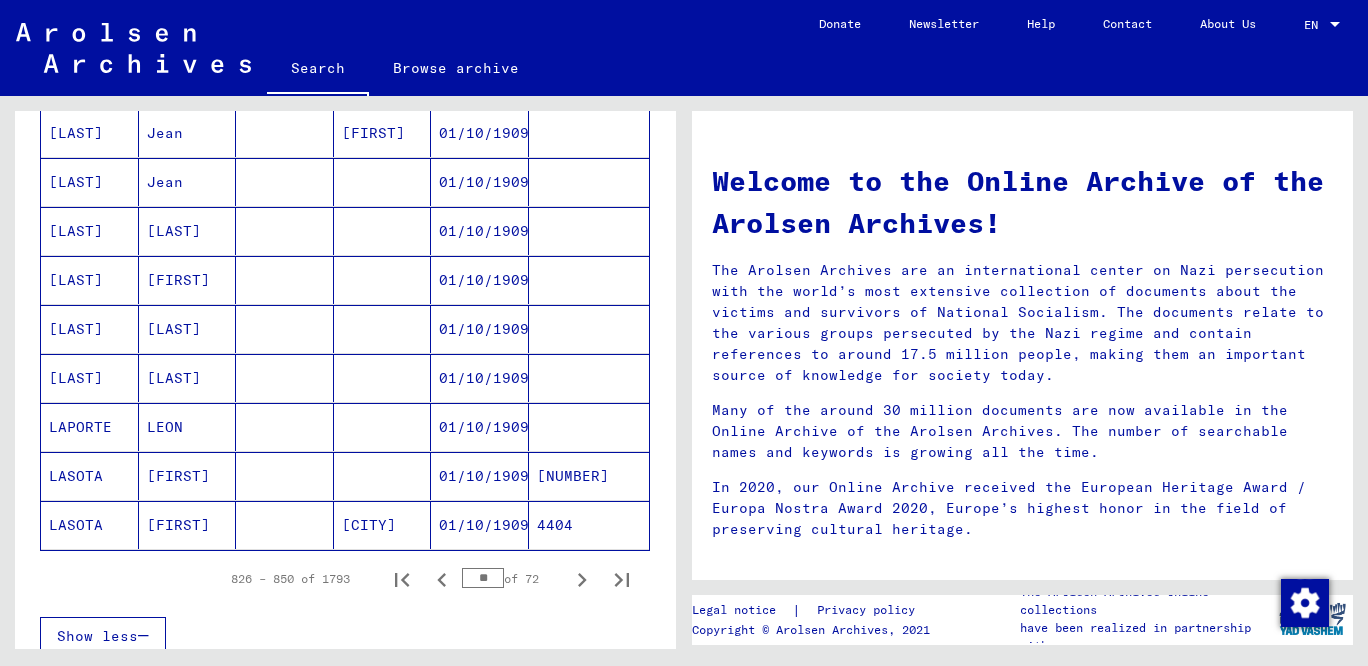 scroll, scrollTop: 1076, scrollLeft: 0, axis: vertical 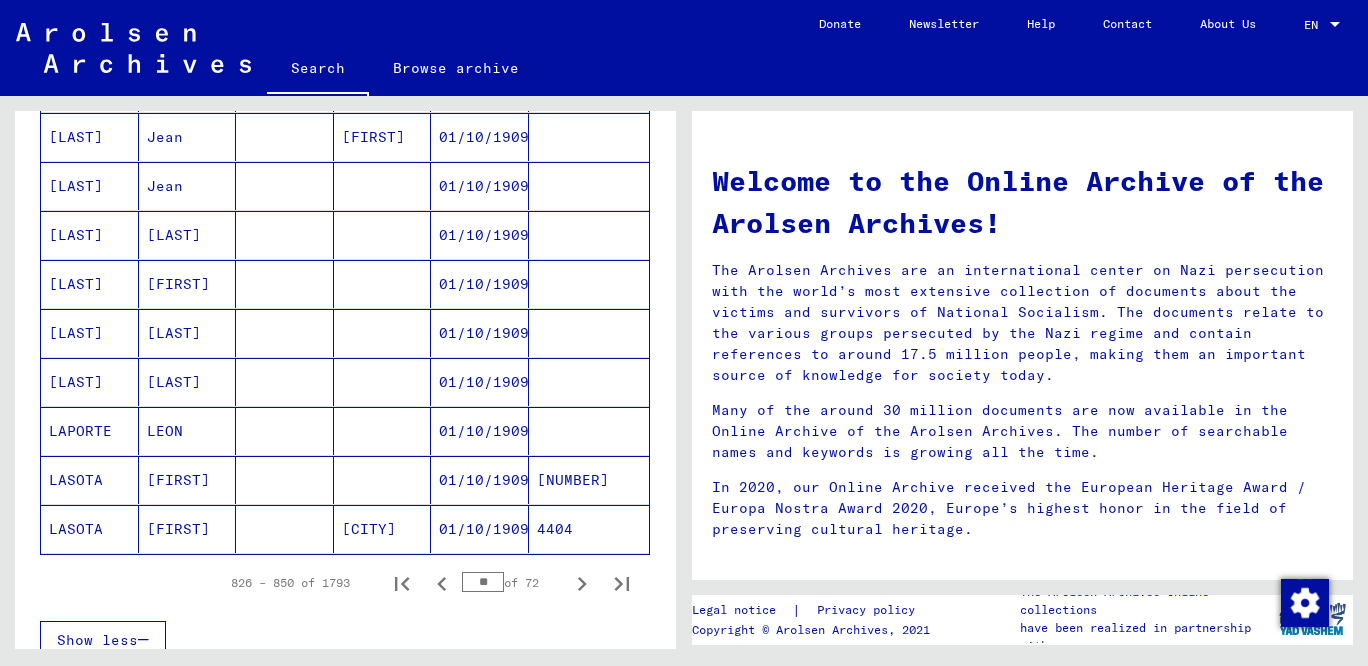 click on "[LAST]" at bounding box center [90, 284] 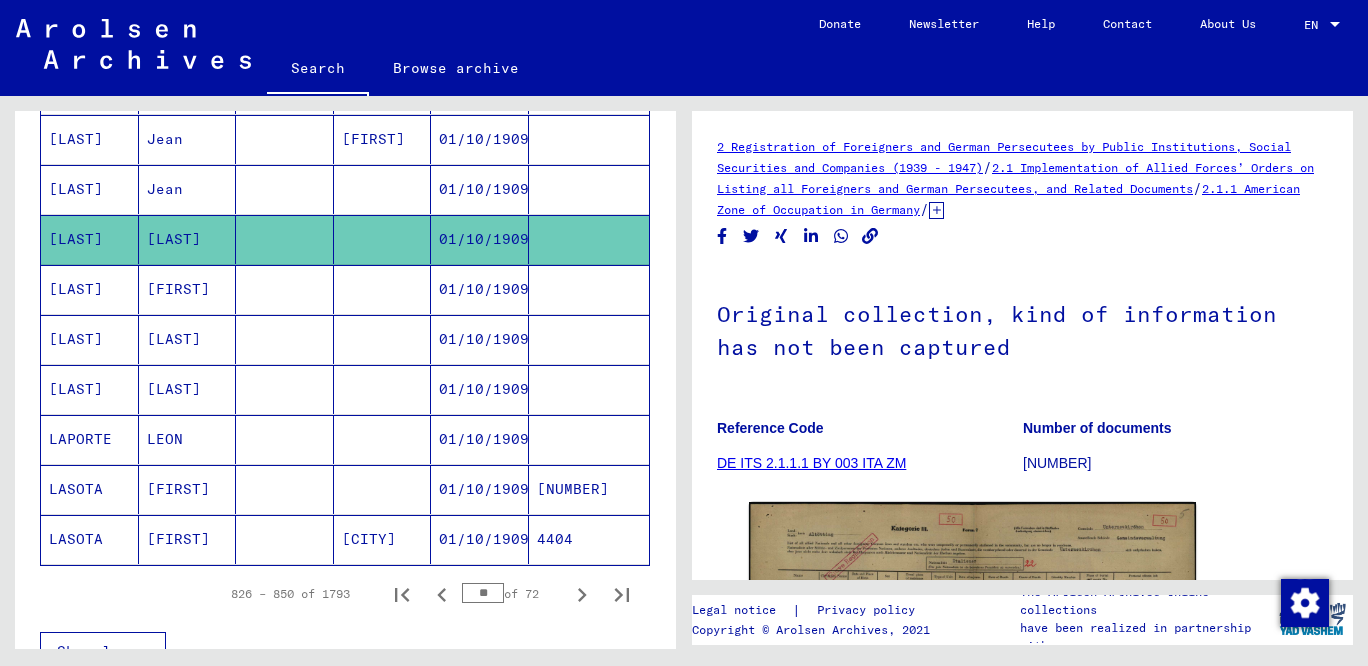 click on "[LAST]" at bounding box center [90, 339] 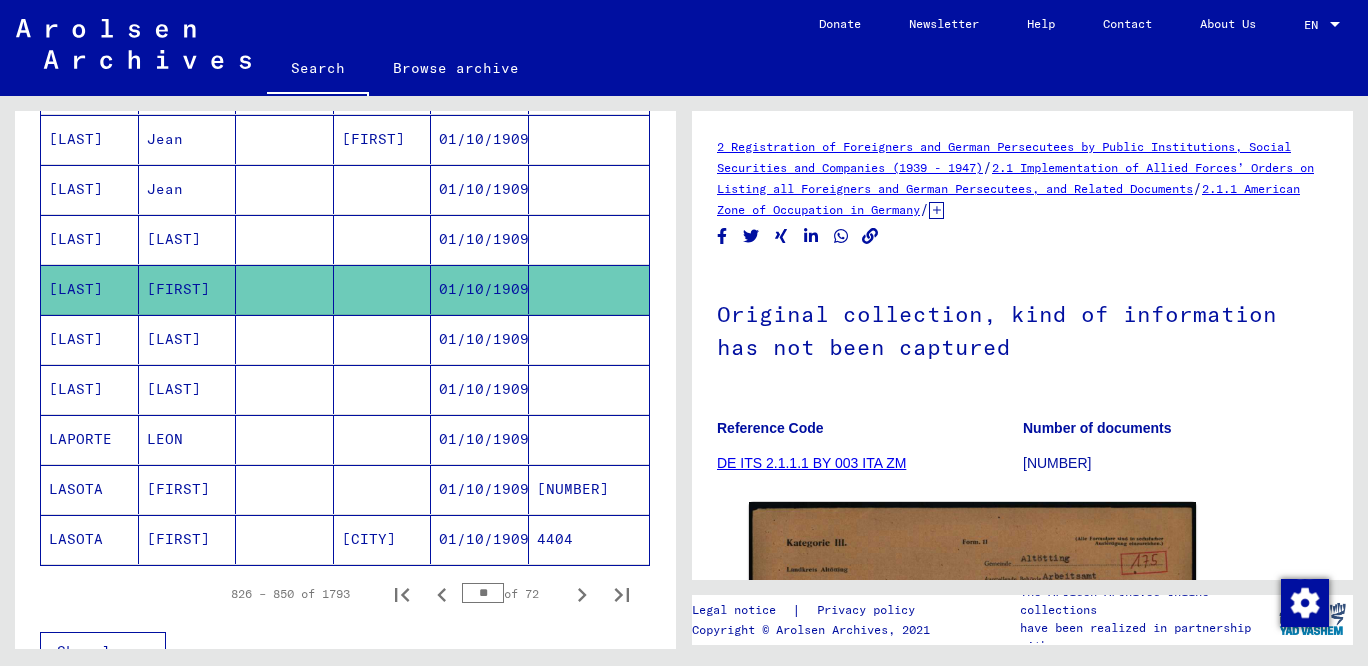 click on "[LAST]" at bounding box center [90, 389] 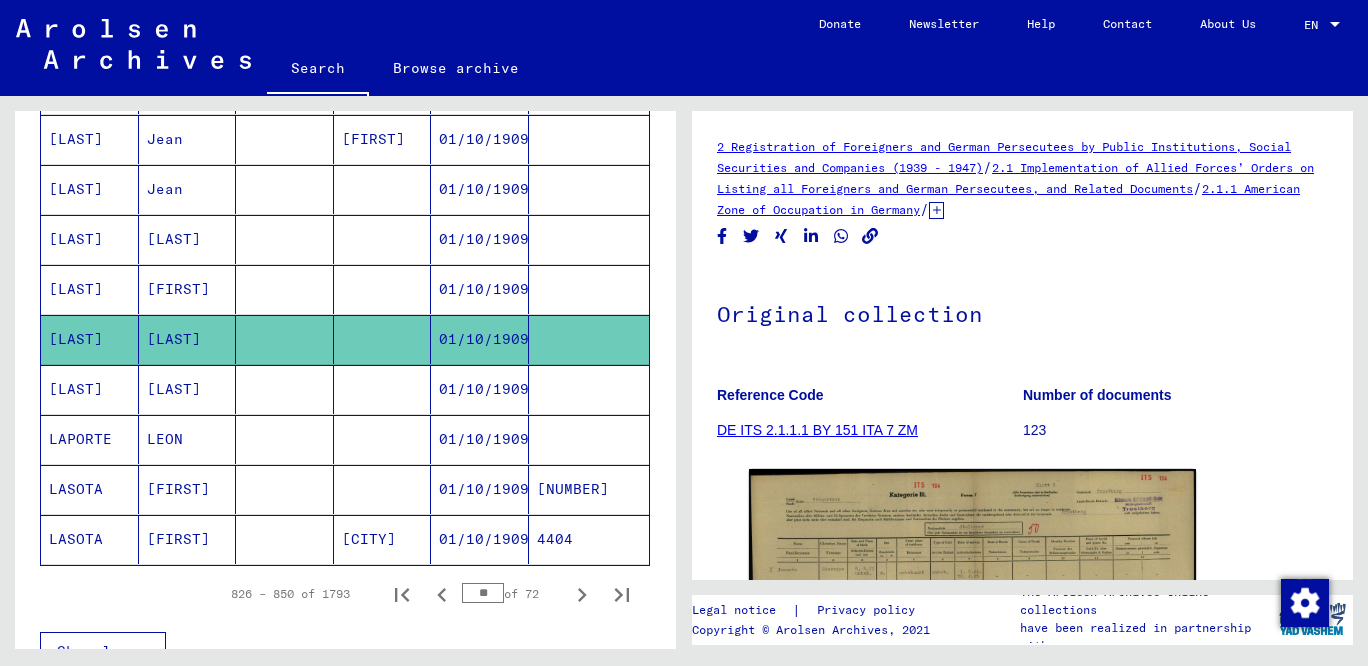 click on "[LAST]" at bounding box center [90, 439] 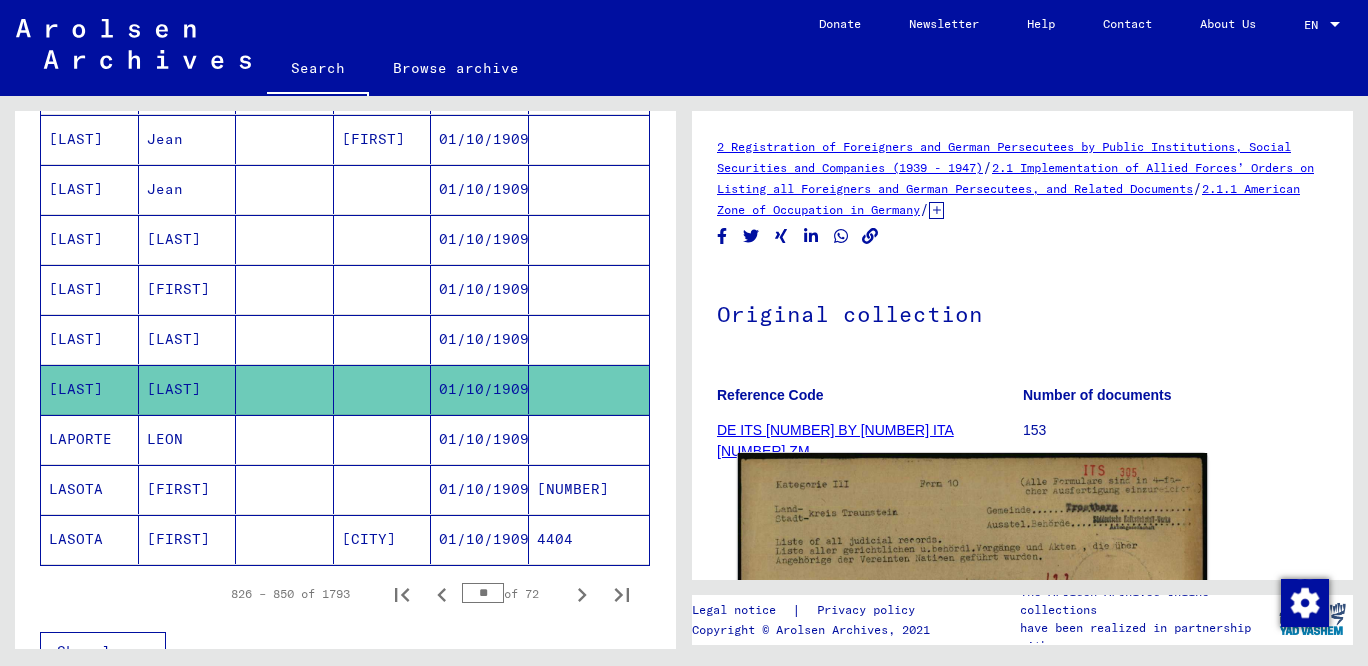 click 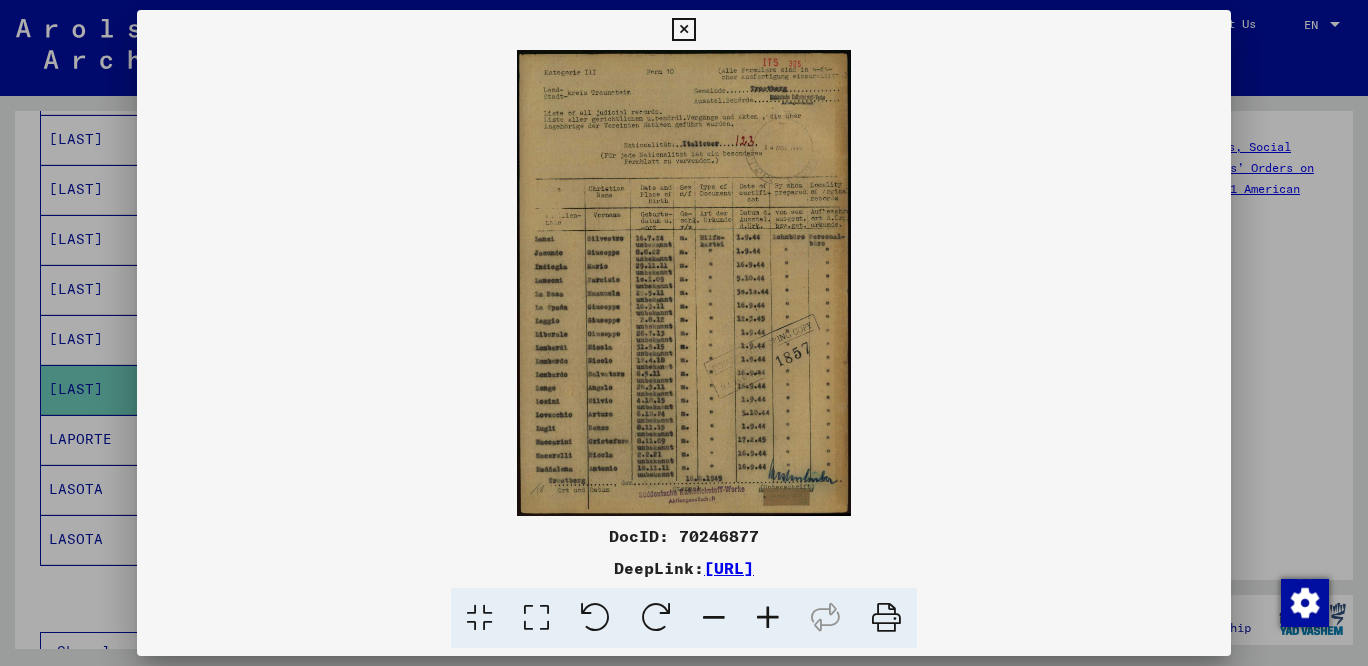 drag, startPoint x: 1052, startPoint y: 571, endPoint x: 406, endPoint y: 511, distance: 648.7804 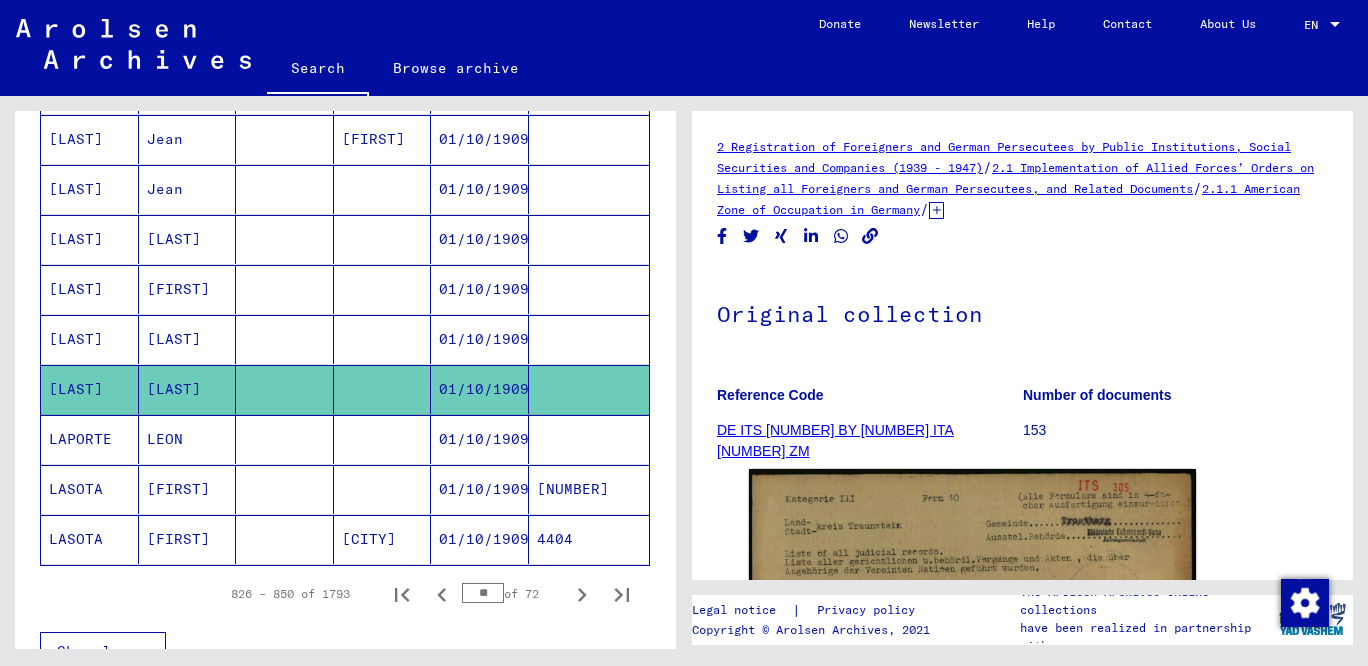 click on "[LAST]" at bounding box center [90, 389] 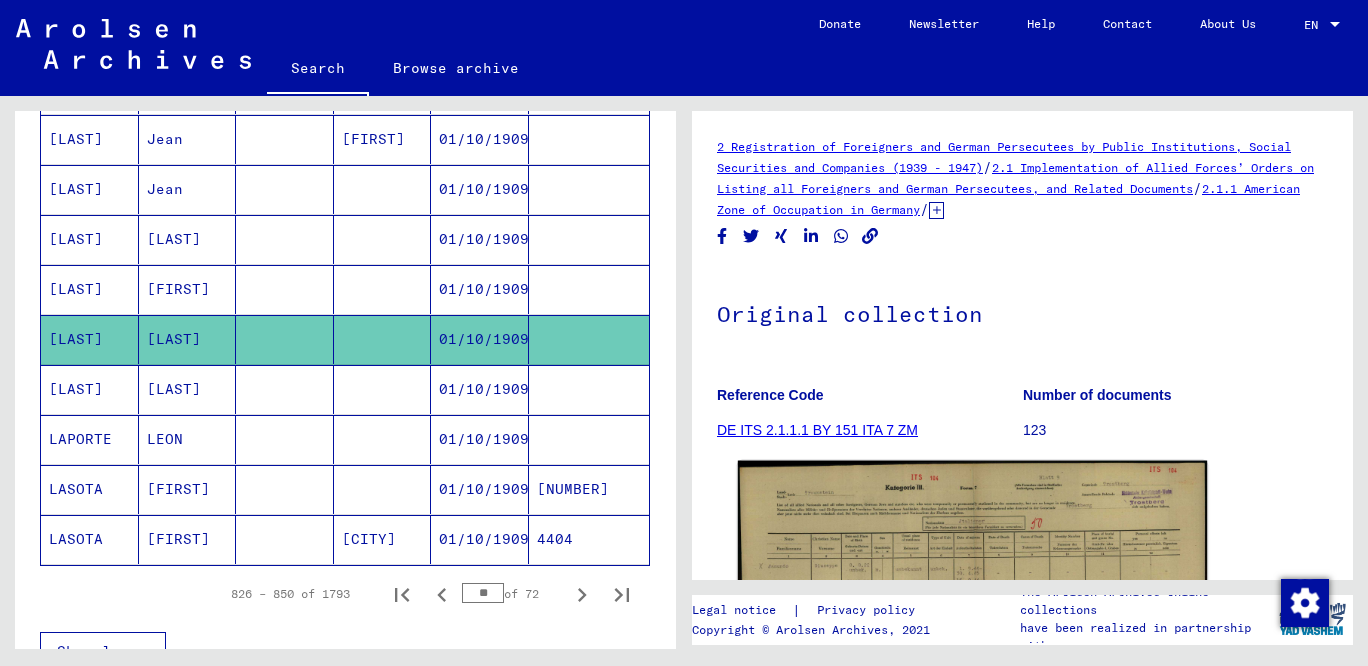 click 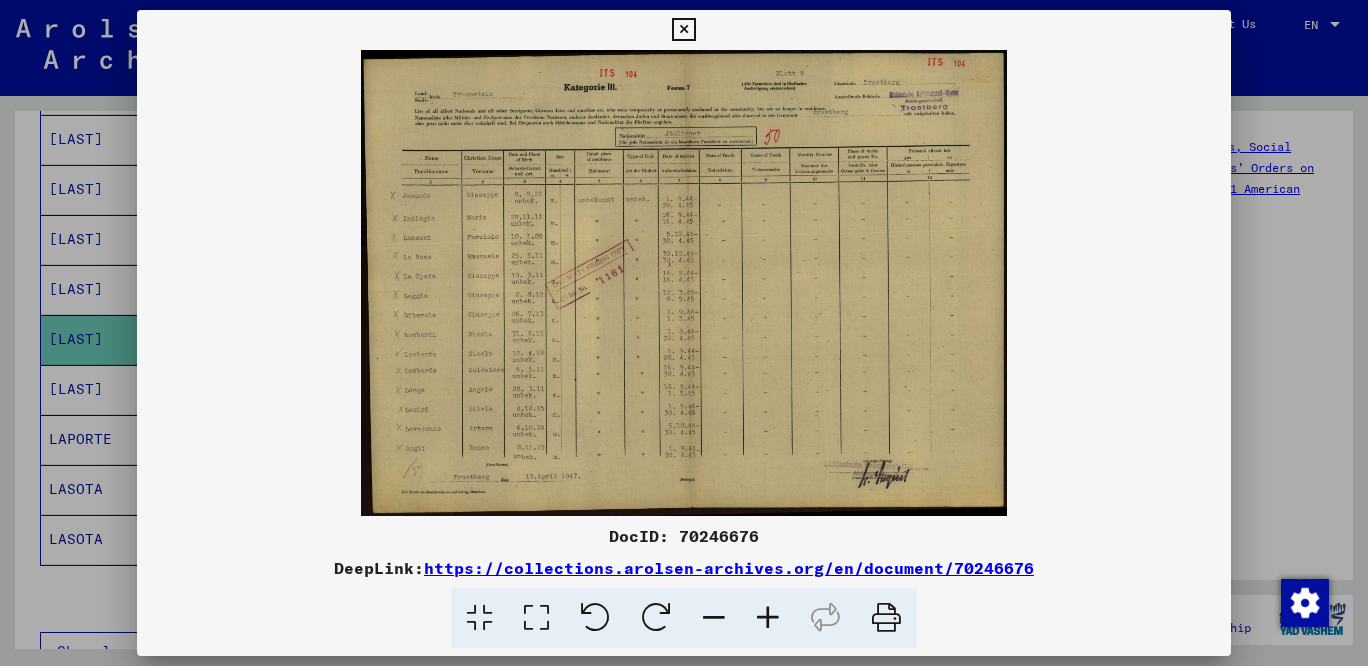 drag, startPoint x: 1058, startPoint y: 576, endPoint x: 433, endPoint y: 574, distance: 625.0032 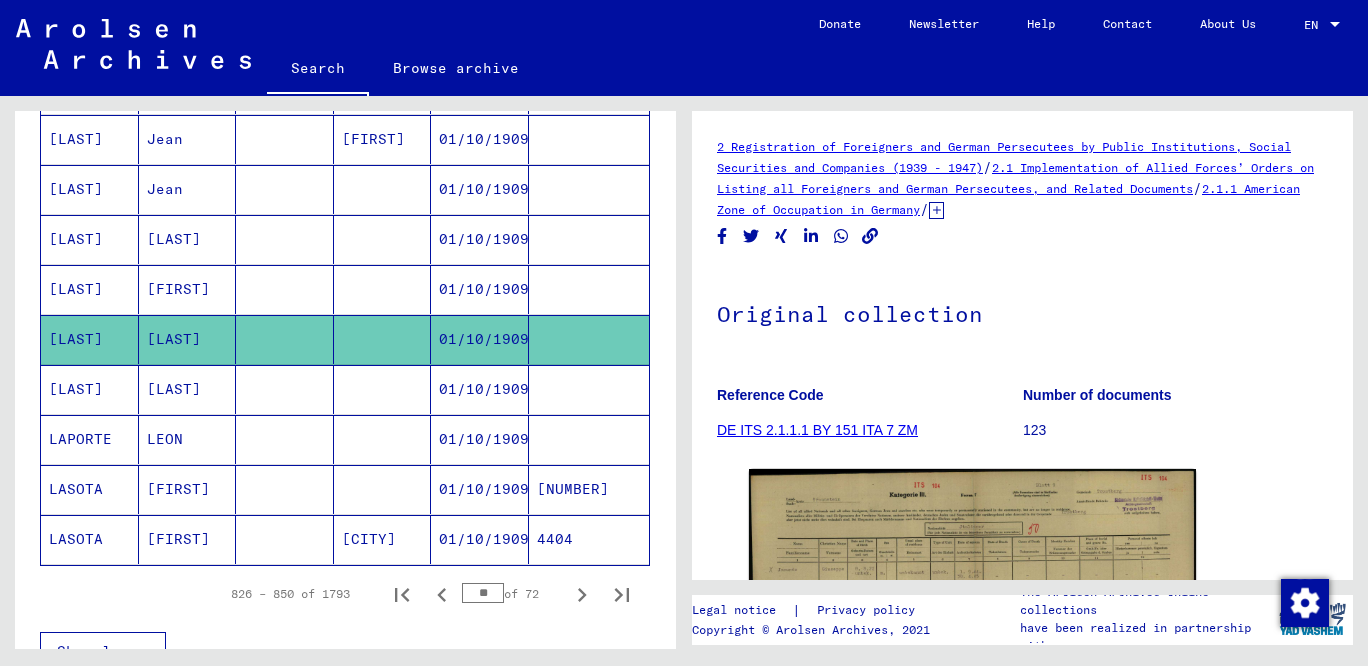 click on "[LAST]" at bounding box center [90, 339] 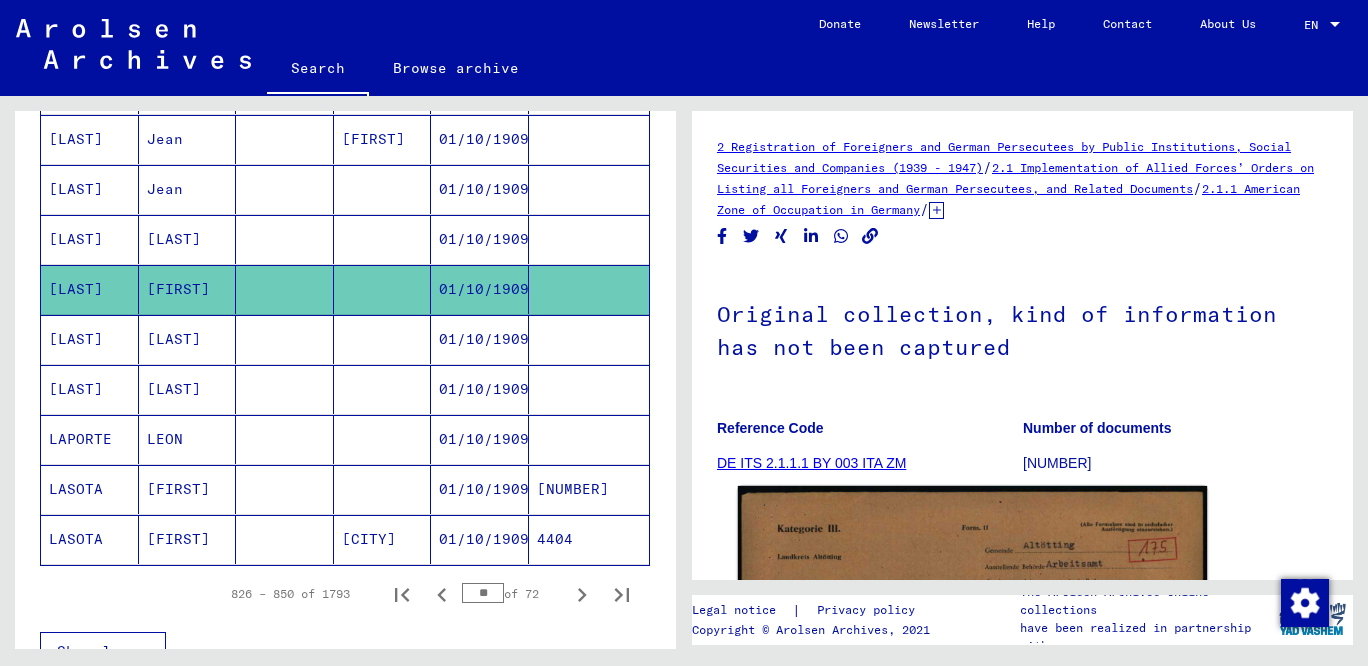 click 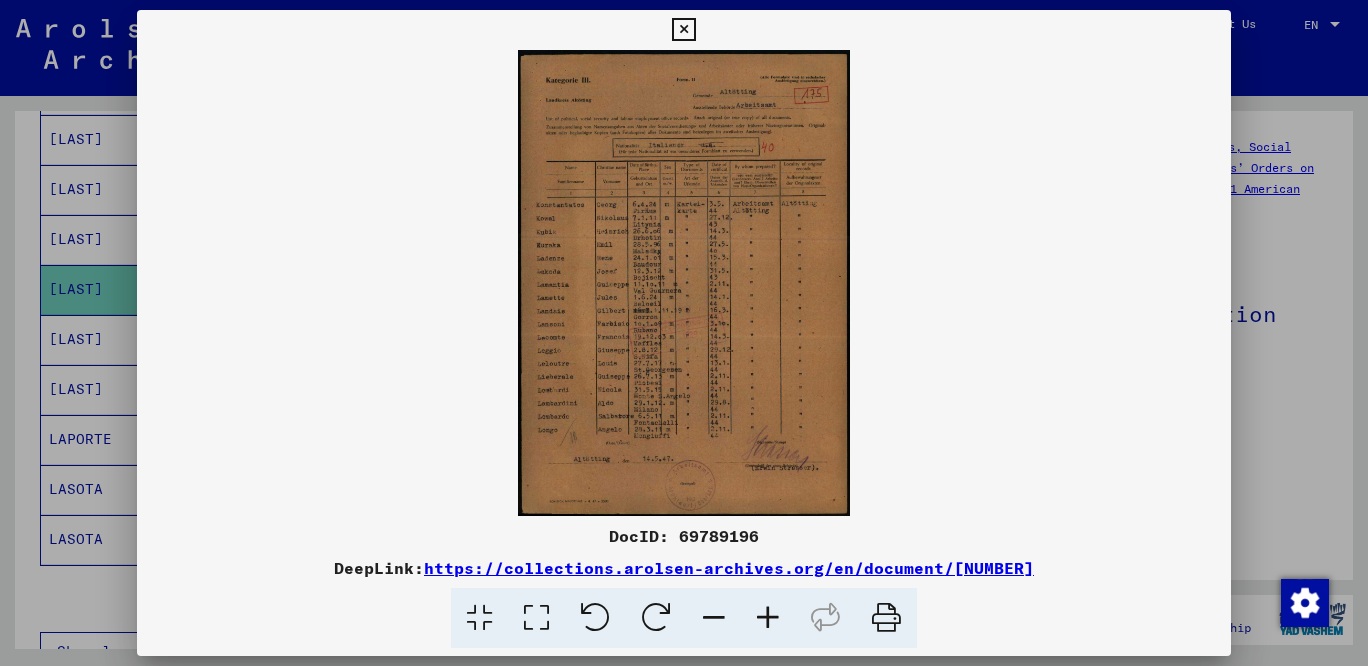 drag, startPoint x: 1039, startPoint y: 566, endPoint x: 426, endPoint y: 552, distance: 613.15985 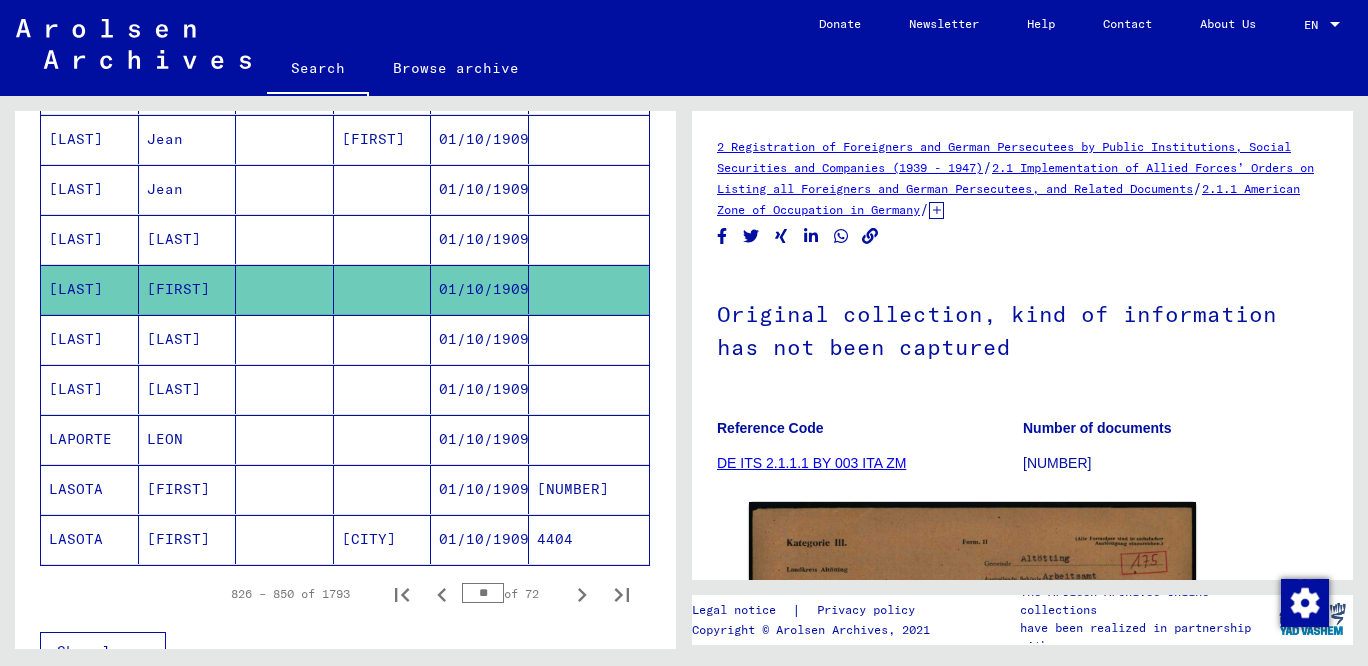 click on "[LAST]" at bounding box center [90, 289] 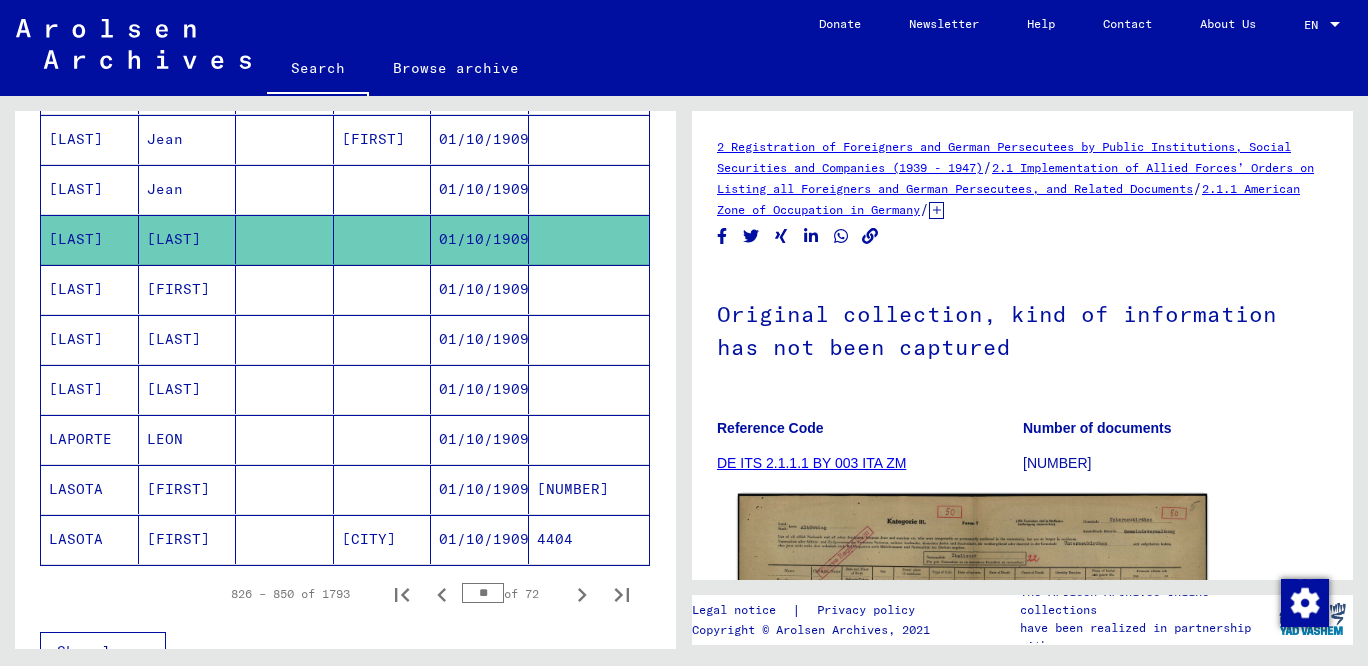 click 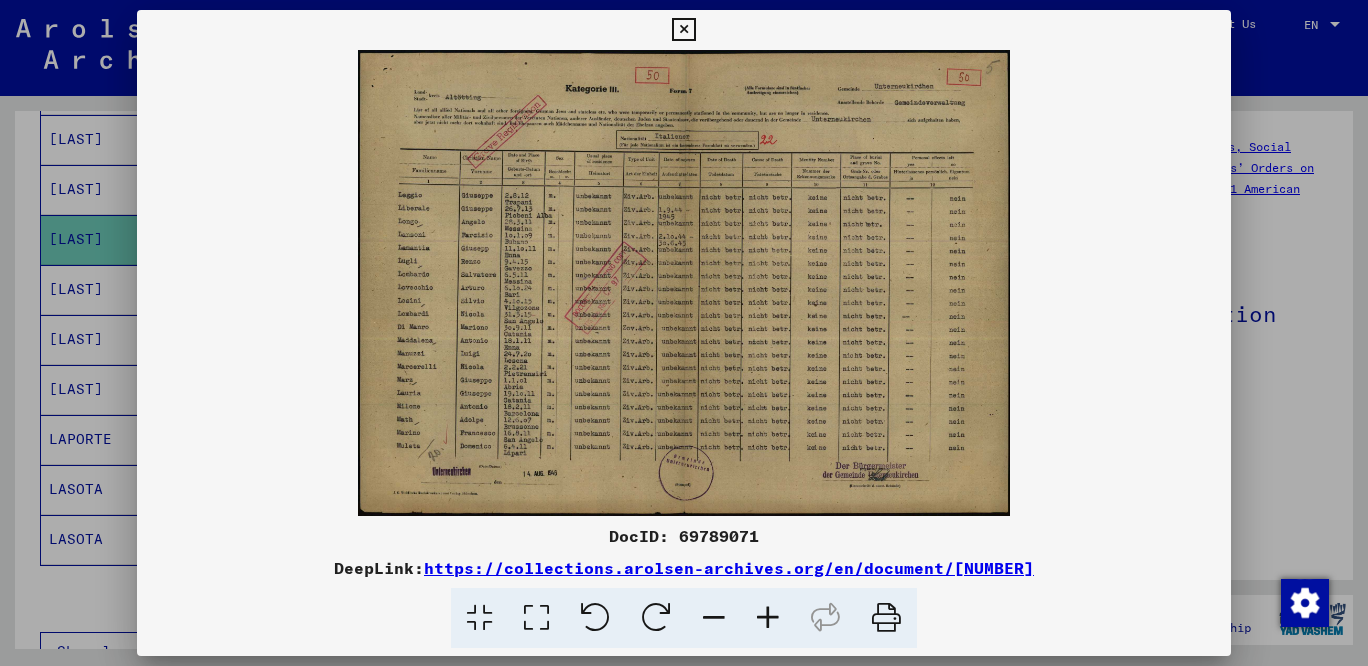 drag, startPoint x: 1046, startPoint y: 570, endPoint x: 496, endPoint y: 493, distance: 555.36383 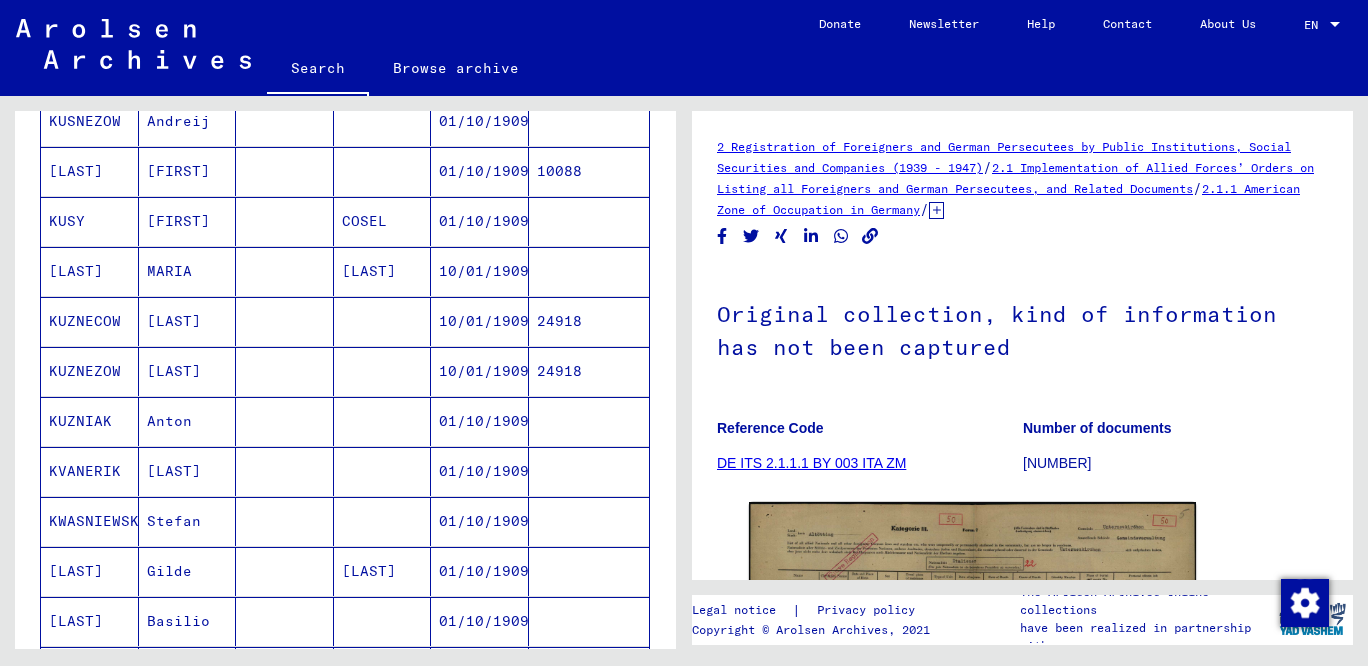 scroll, scrollTop: 206, scrollLeft: 0, axis: vertical 